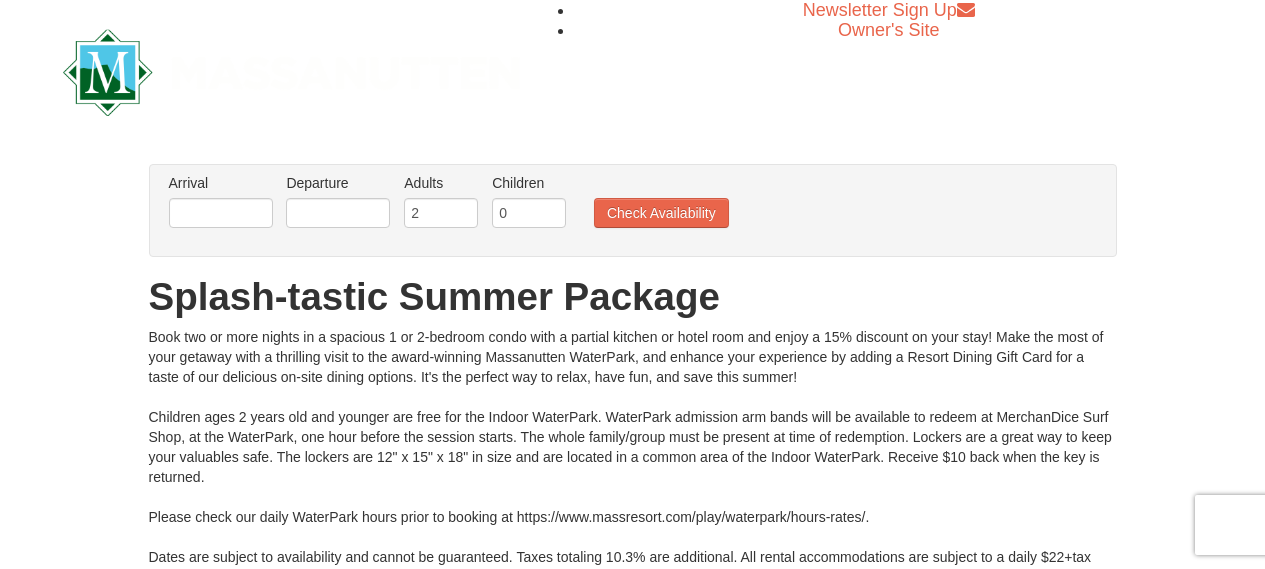 scroll, scrollTop: 0, scrollLeft: 0, axis: both 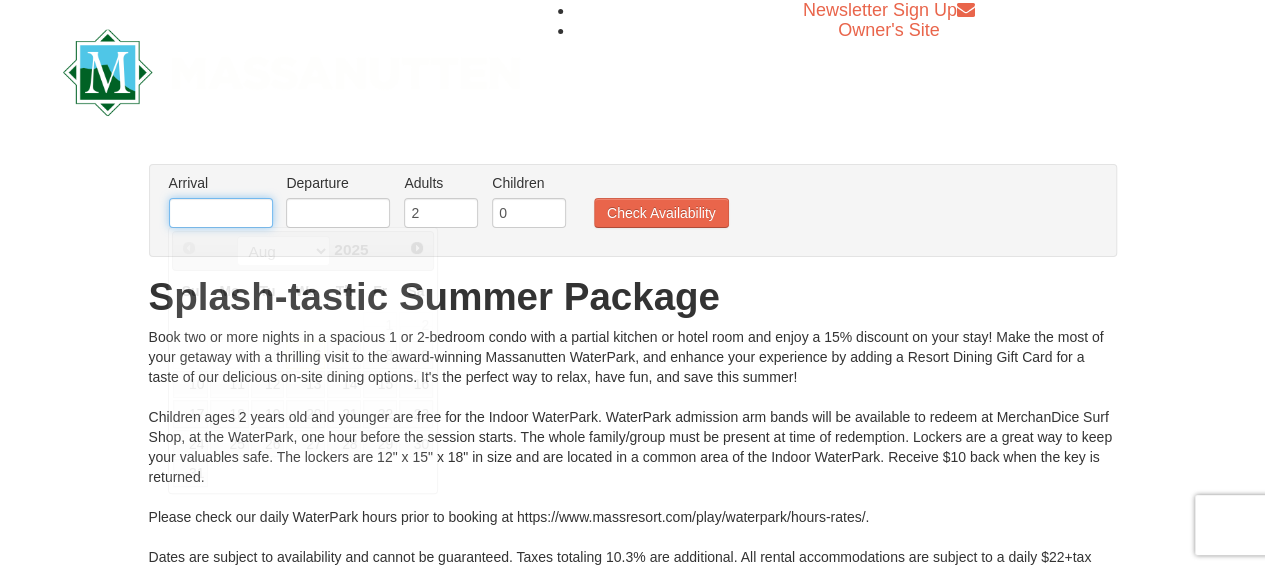click at bounding box center (221, 213) 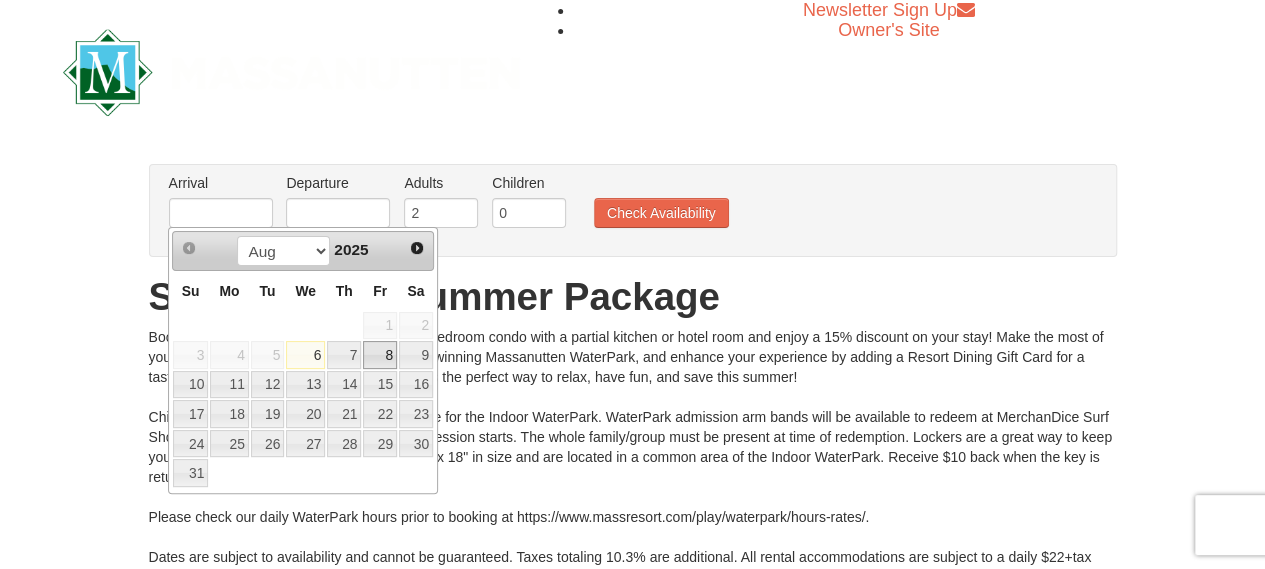 click on "8" at bounding box center [380, 355] 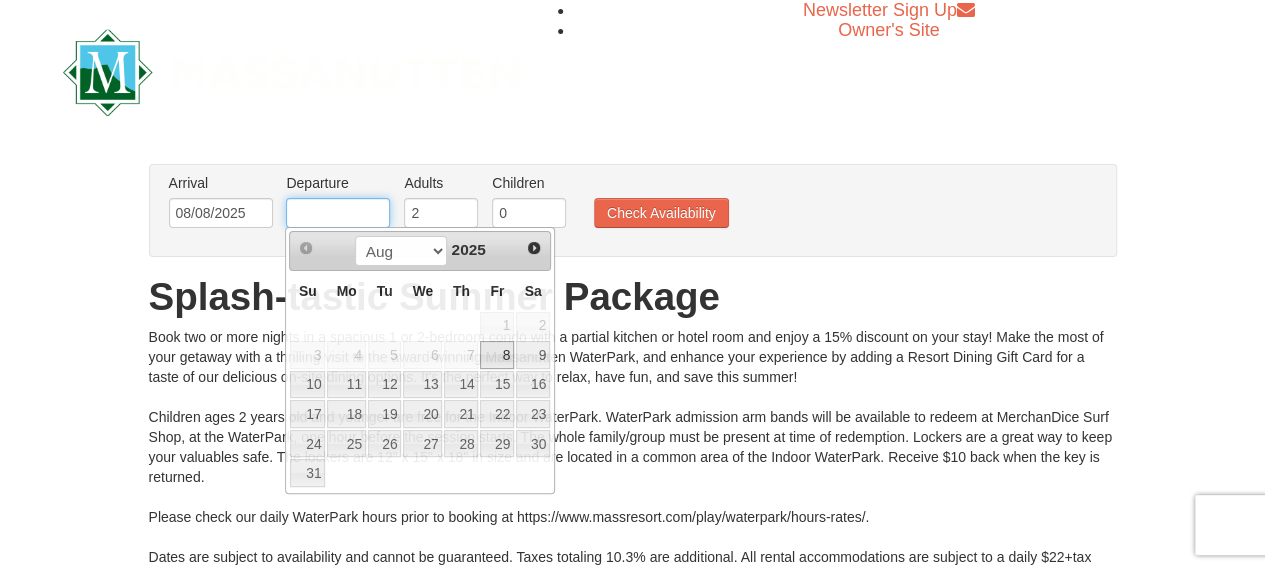 click at bounding box center [338, 213] 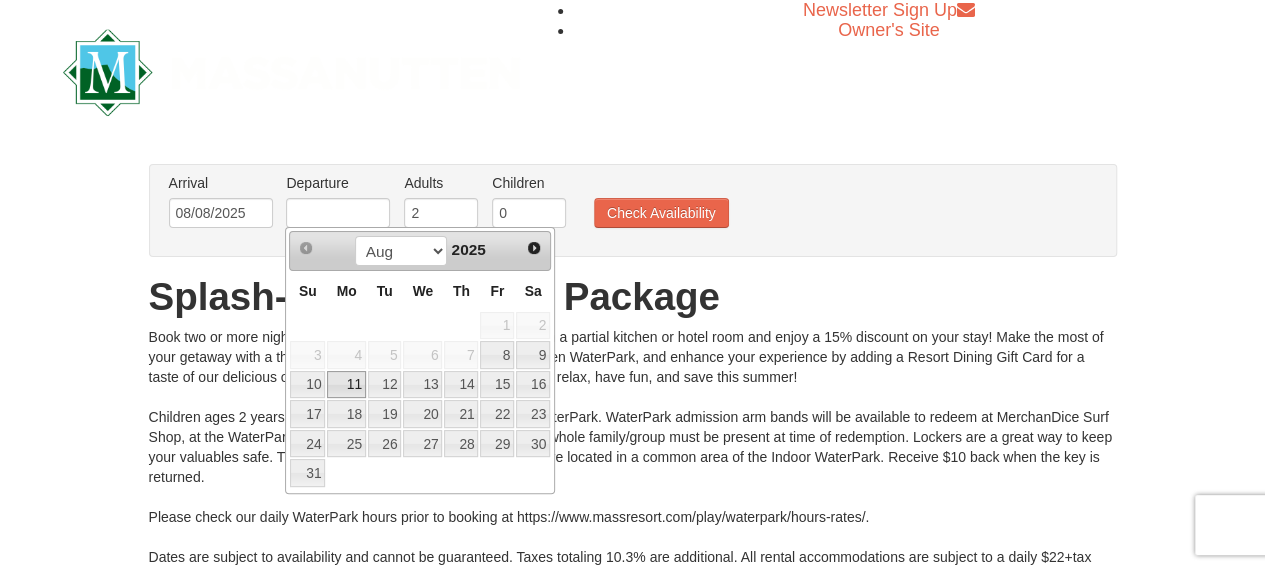 click on "11" at bounding box center [346, 385] 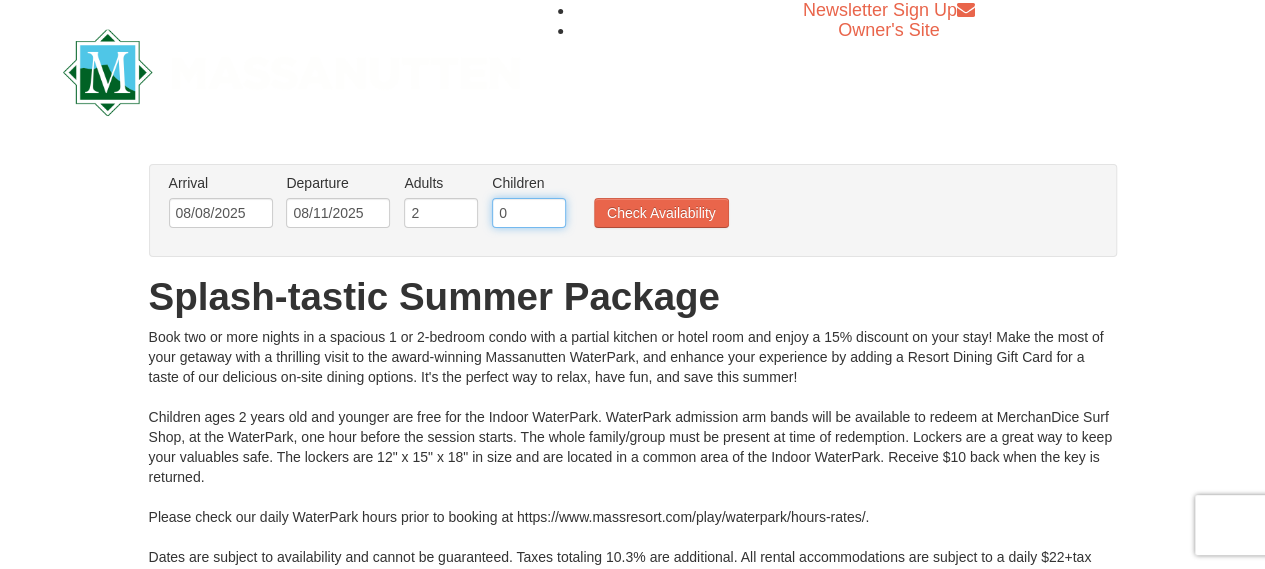 click on "0" at bounding box center (529, 213) 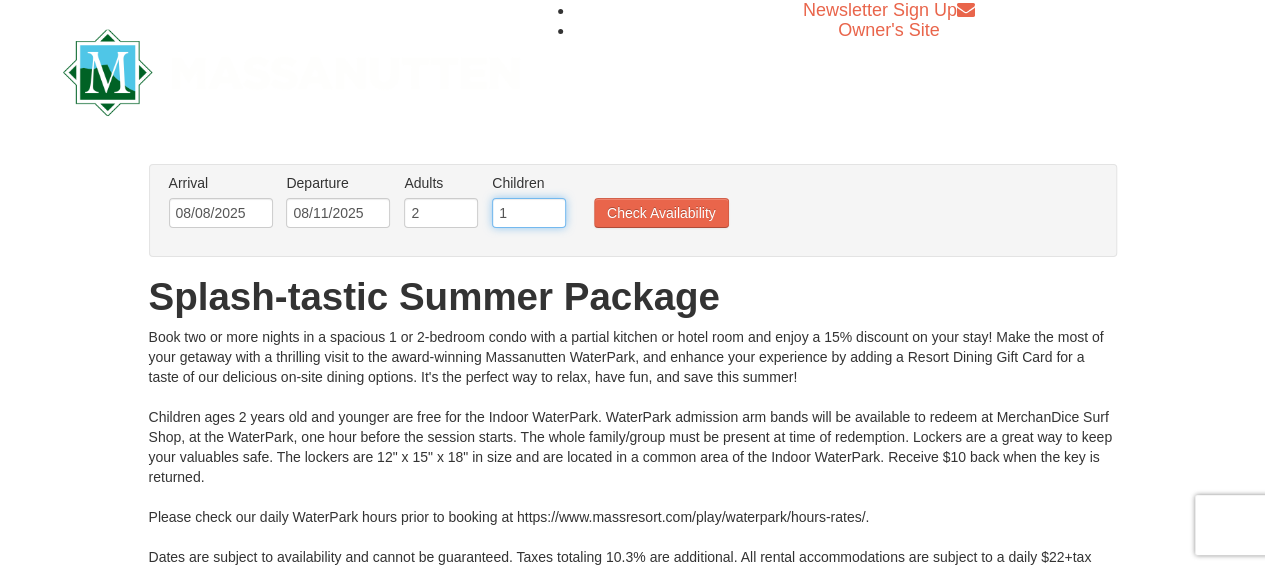 click on "1" at bounding box center (529, 213) 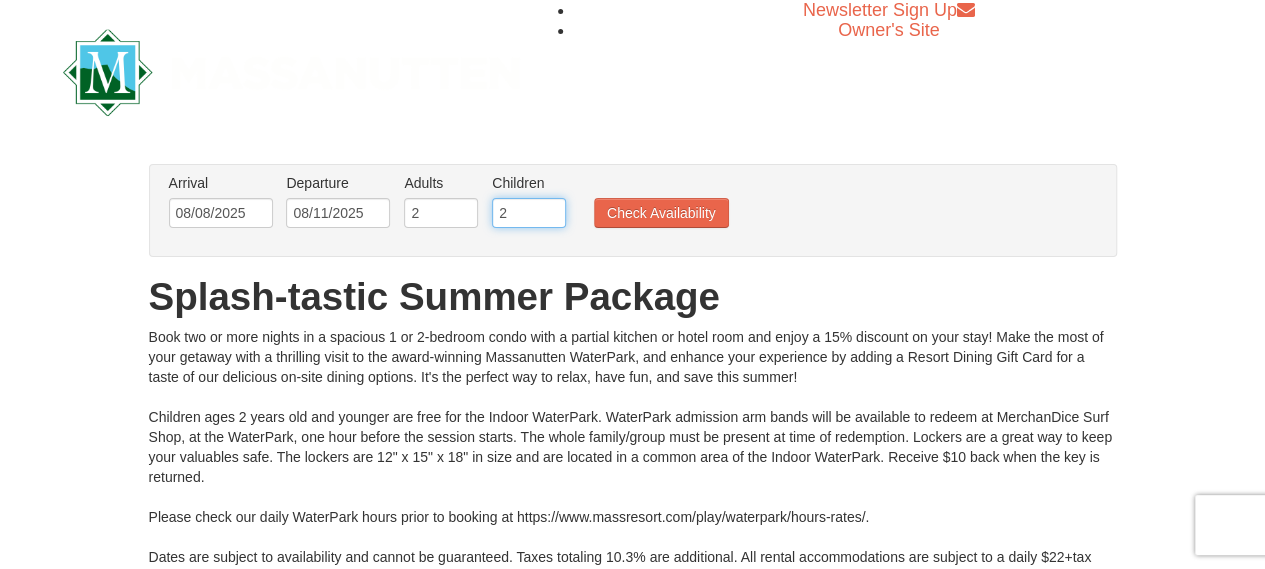 click on "2" at bounding box center [529, 213] 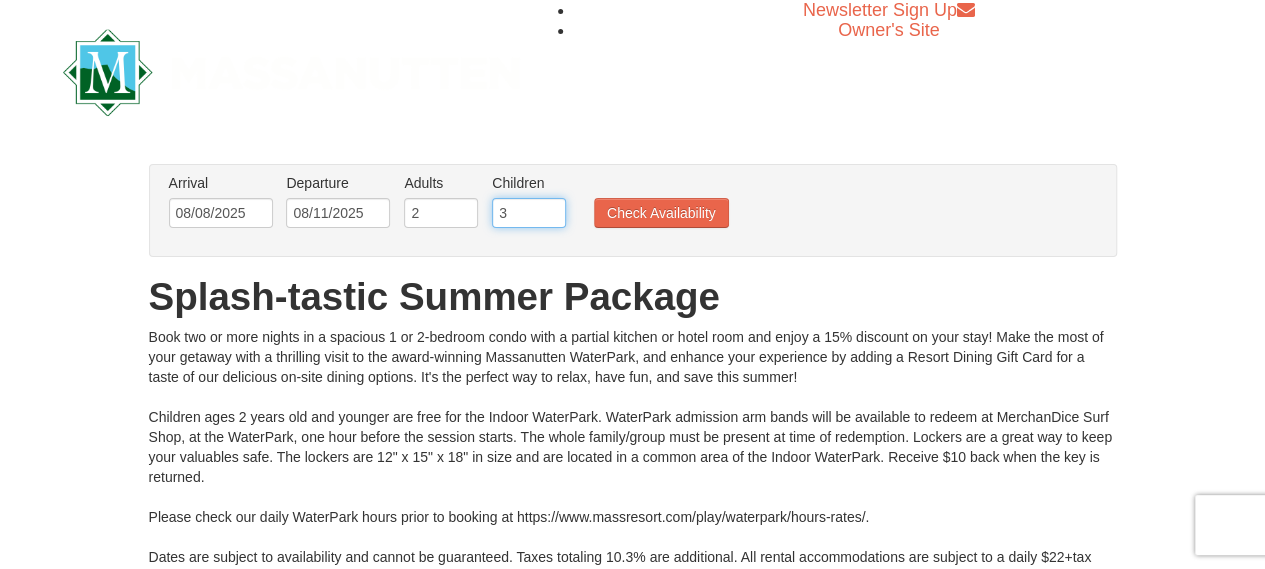 click on "3" at bounding box center [529, 213] 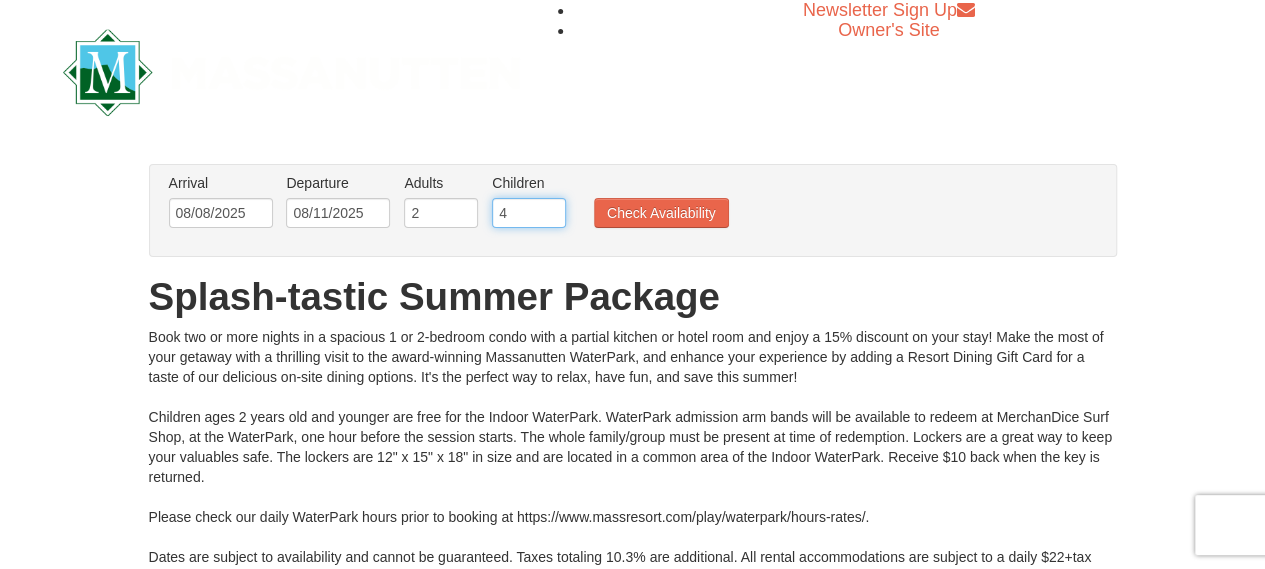type on "4" 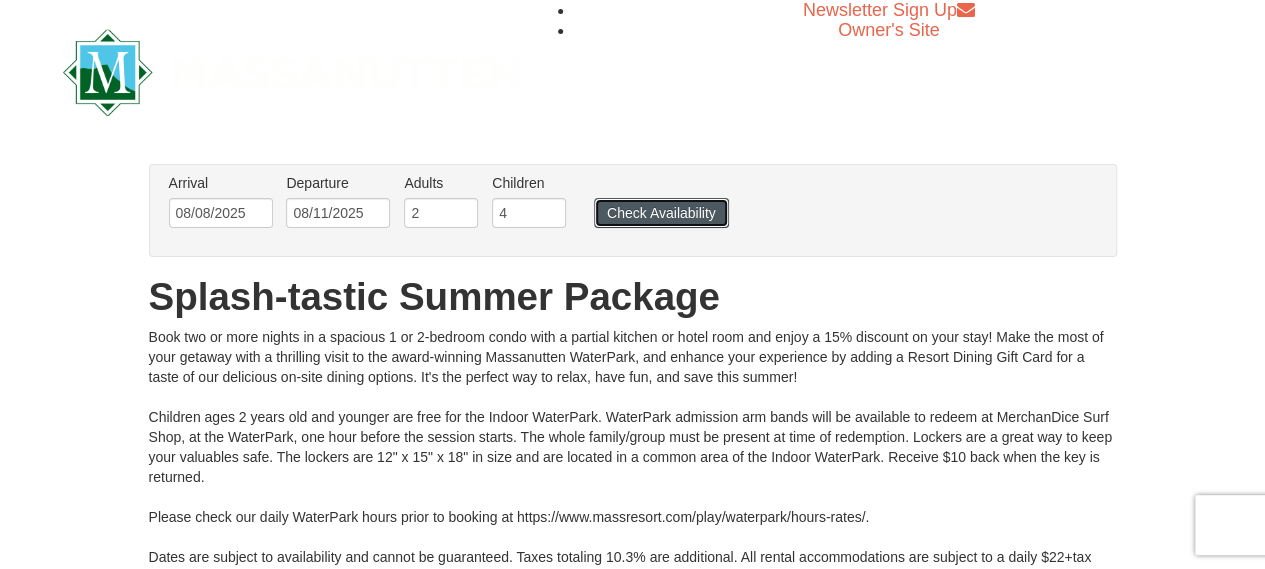 click on "Check Availability" at bounding box center [661, 213] 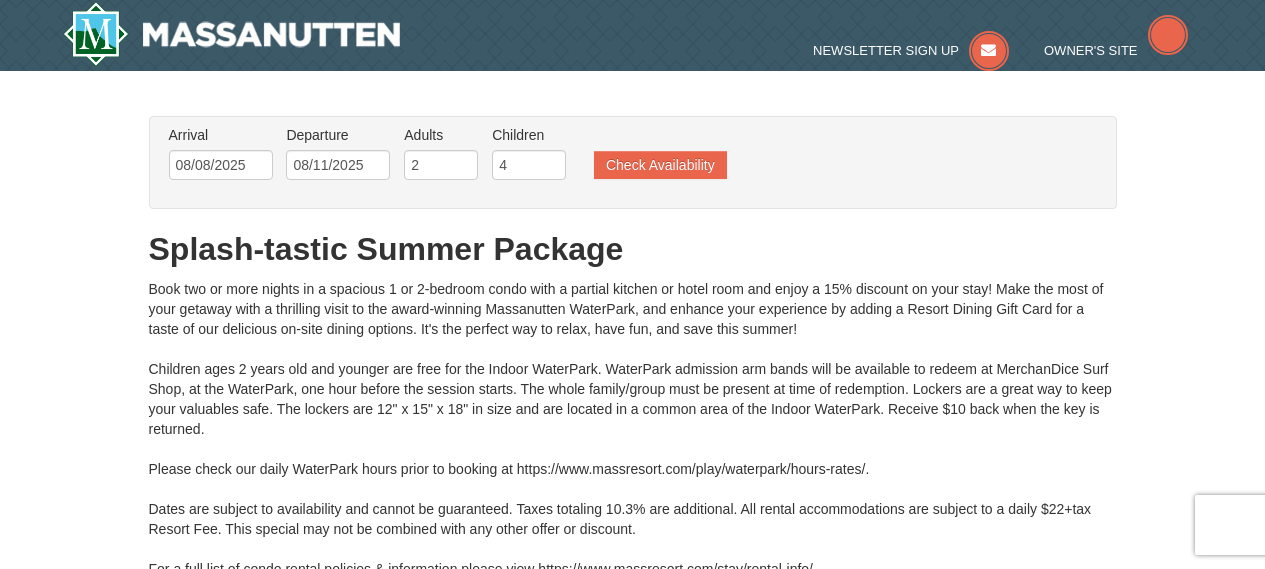 type on "08/08/2025" 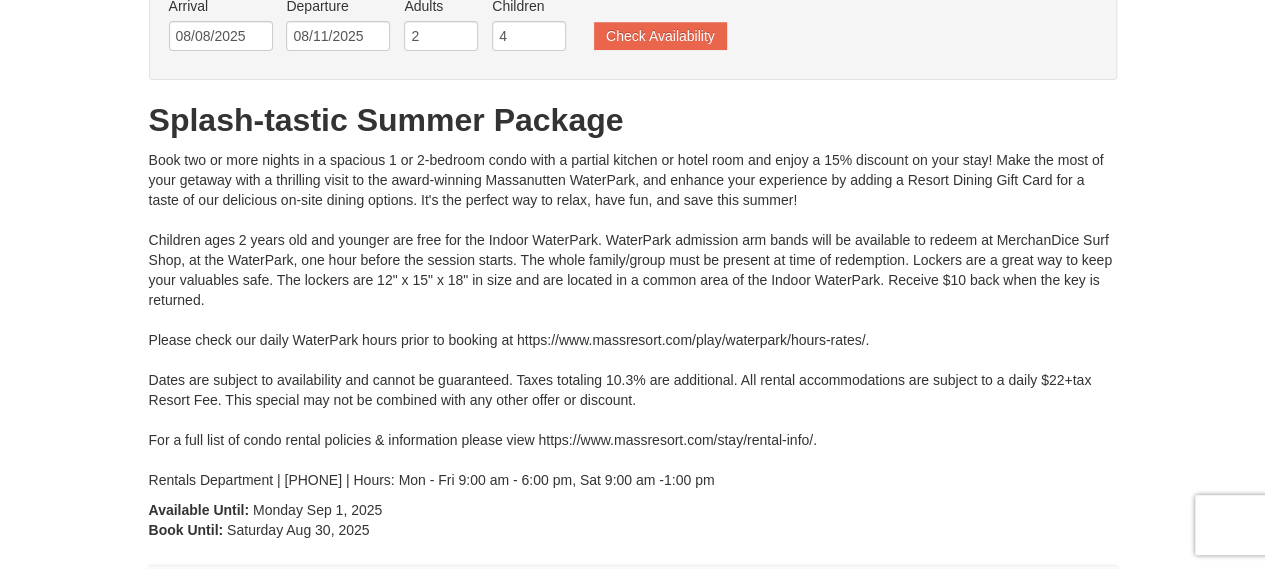 scroll, scrollTop: 0, scrollLeft: 0, axis: both 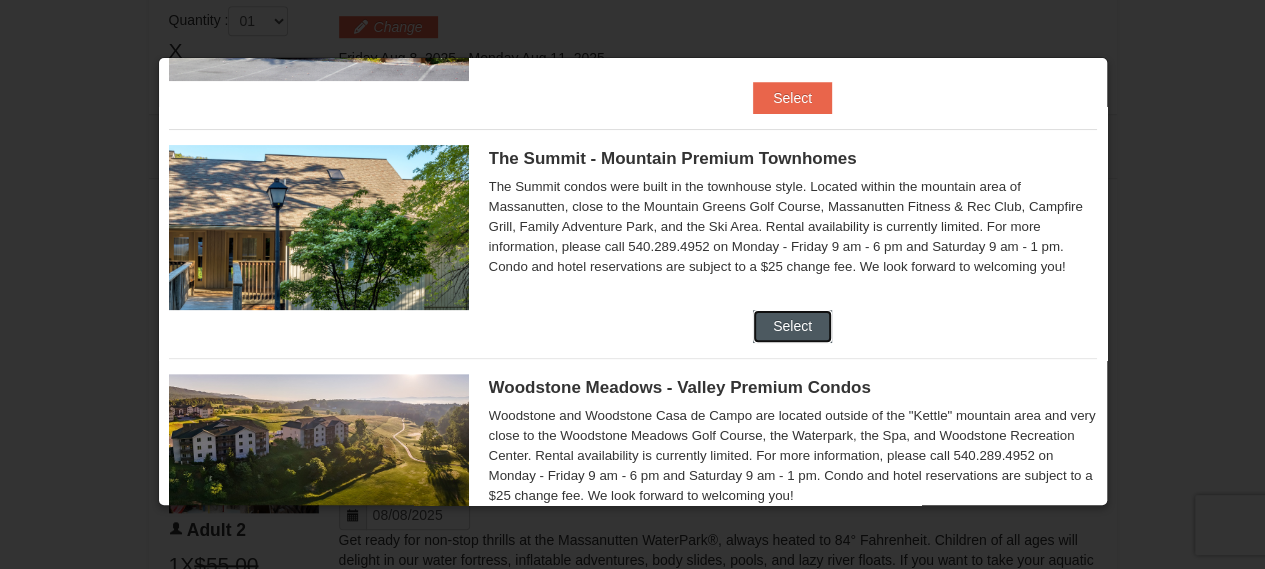 click on "Select" at bounding box center [792, 326] 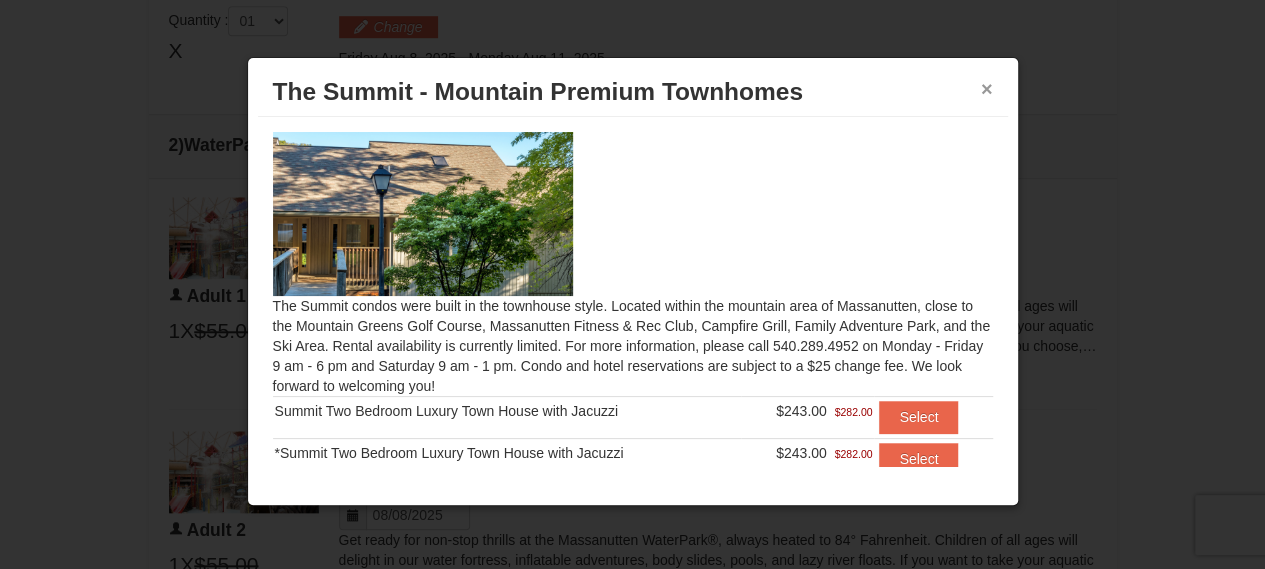 click on "×" at bounding box center [987, 89] 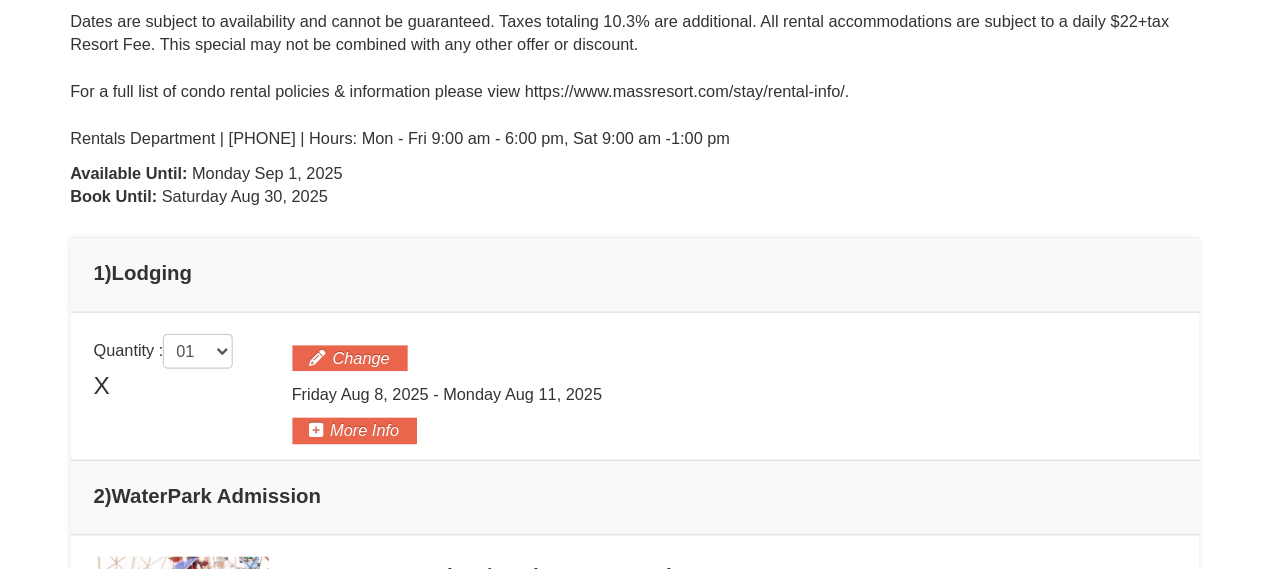 scroll, scrollTop: 484, scrollLeft: 0, axis: vertical 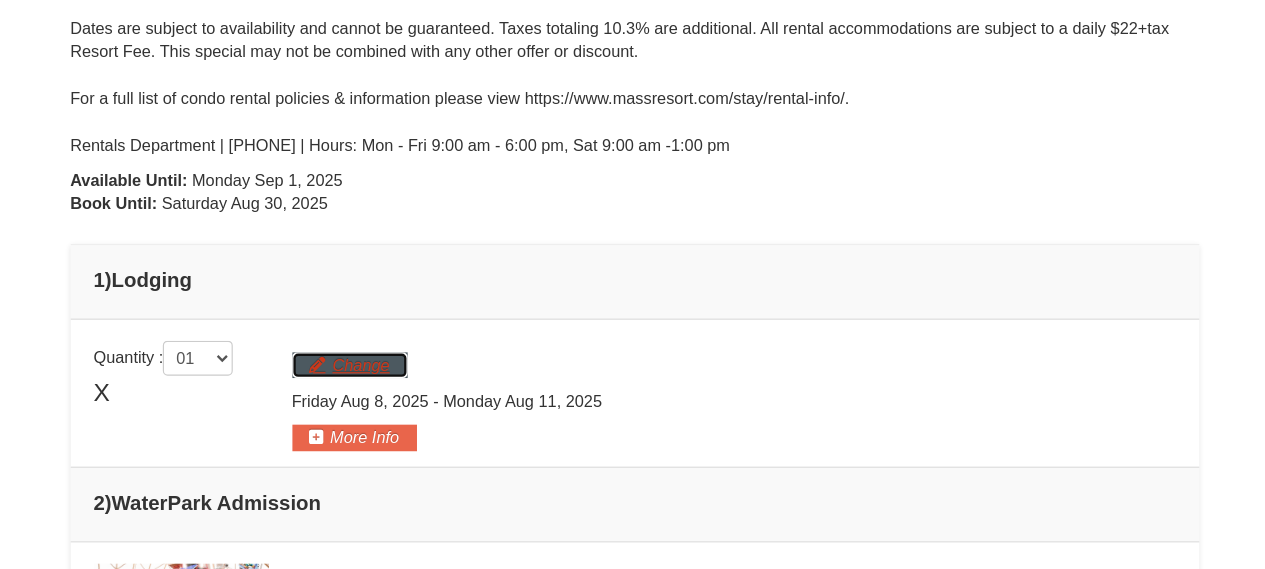 click on "Change" at bounding box center (388, 313) 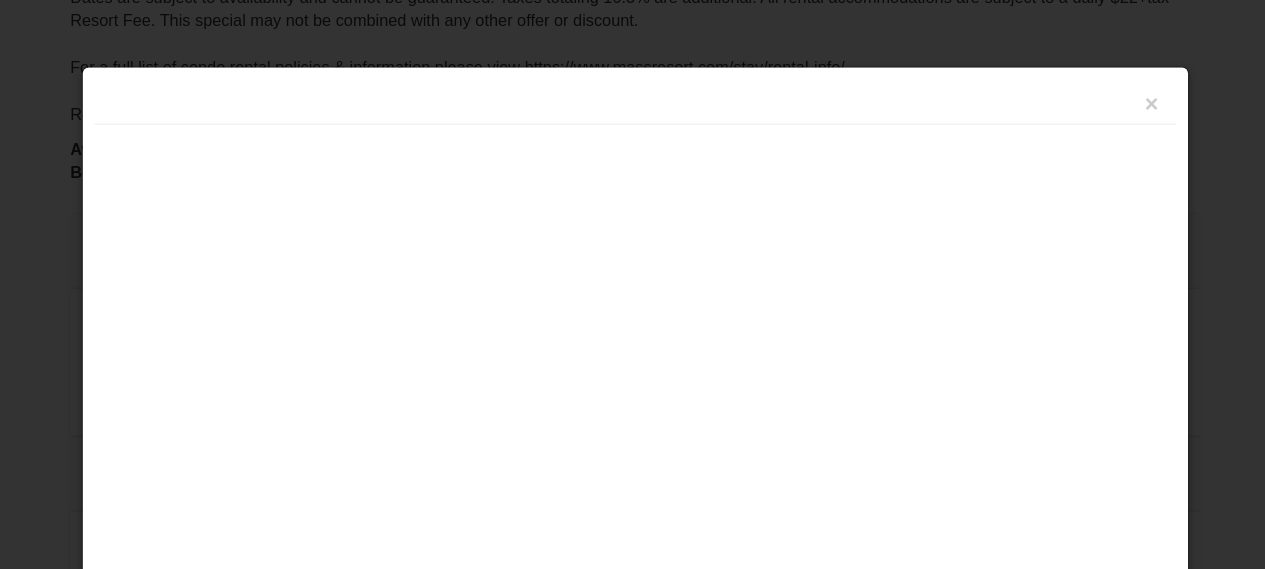 scroll, scrollTop: 547, scrollLeft: 0, axis: vertical 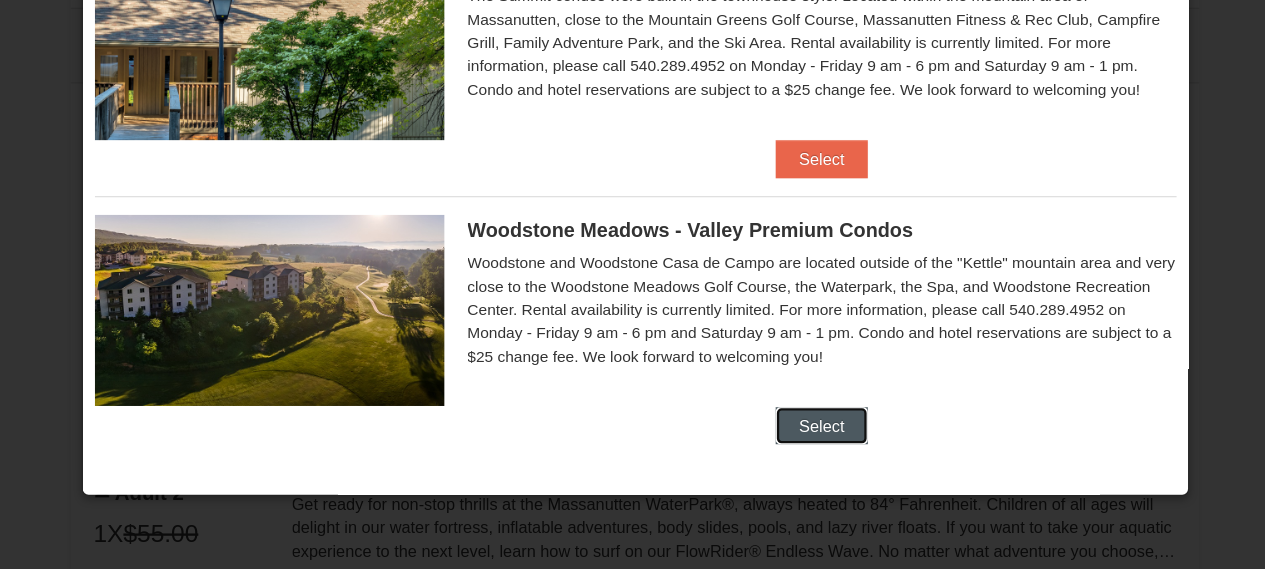 click on "Select" at bounding box center (792, 446) 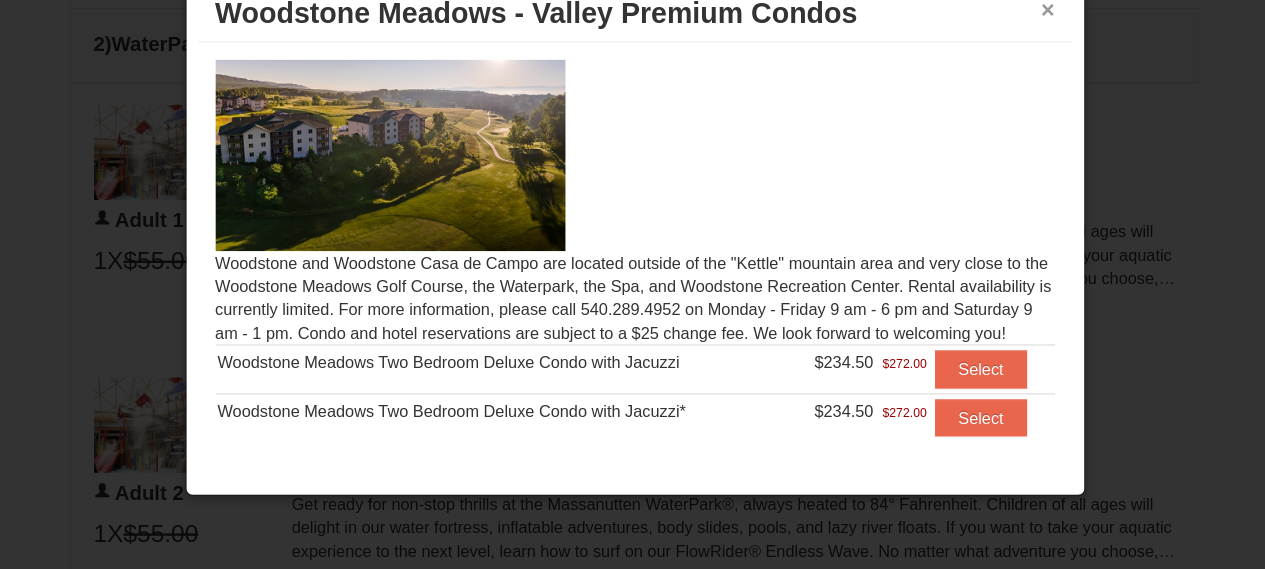 click on "×" at bounding box center (987, 89) 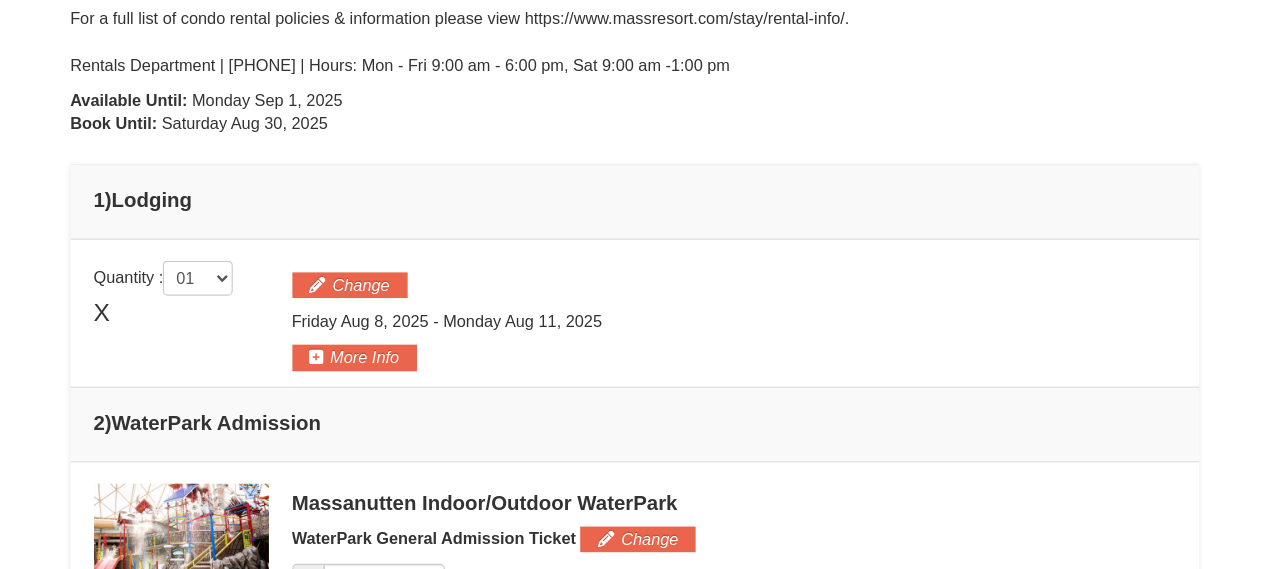 scroll, scrollTop: 510, scrollLeft: 0, axis: vertical 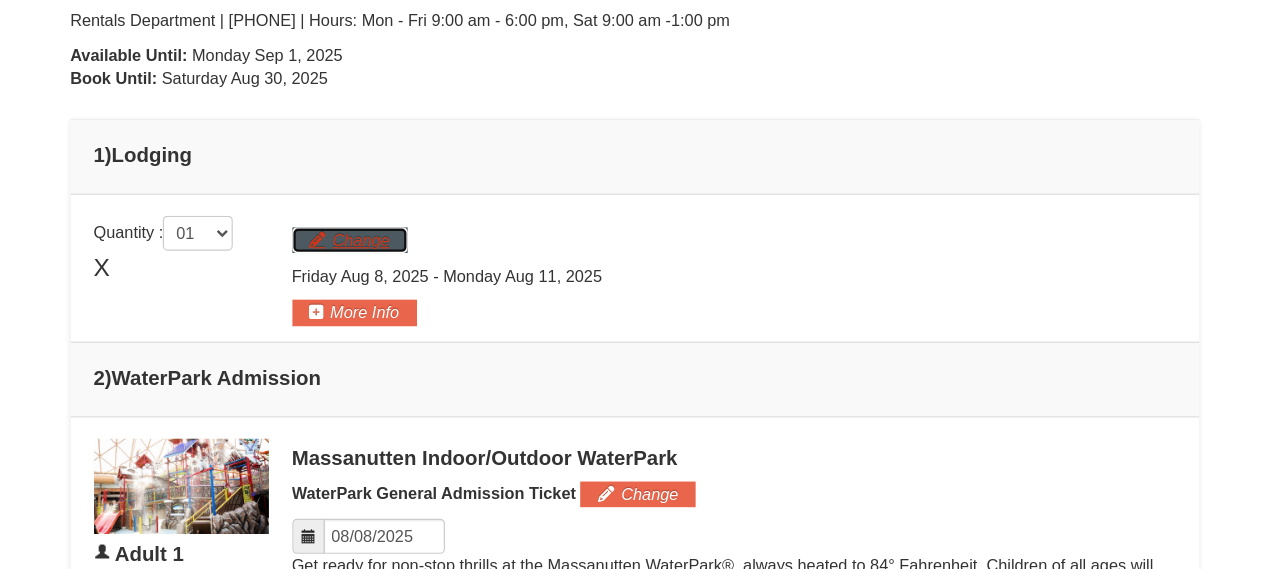 click on "Change" at bounding box center [388, 287] 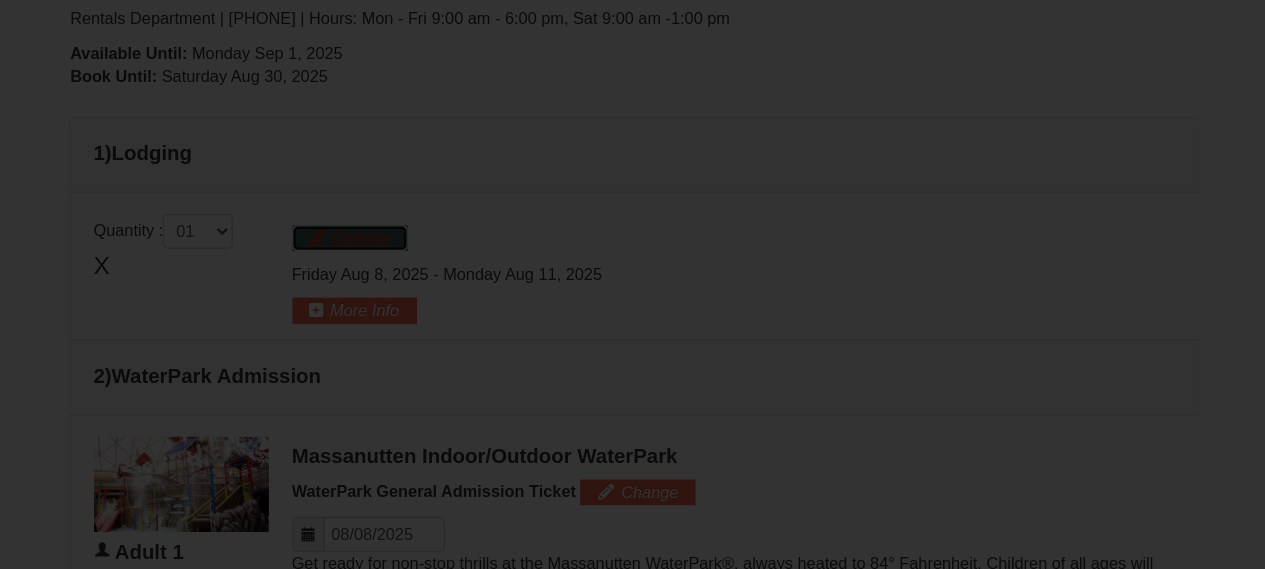 scroll, scrollTop: 586, scrollLeft: 0, axis: vertical 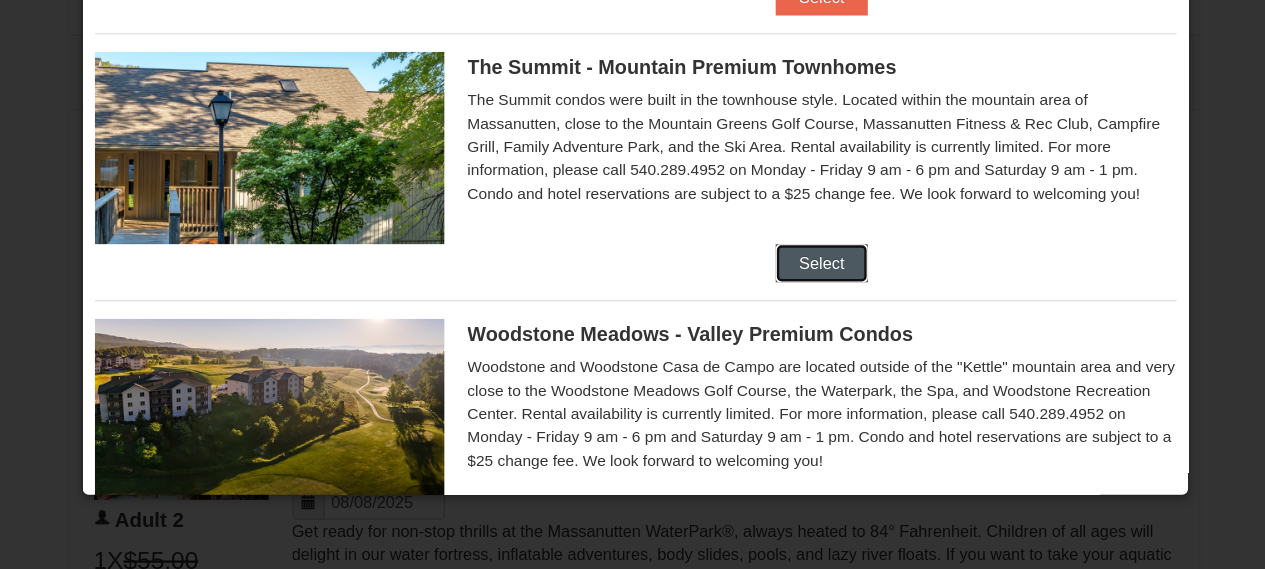 click on "Select" at bounding box center (792, 306) 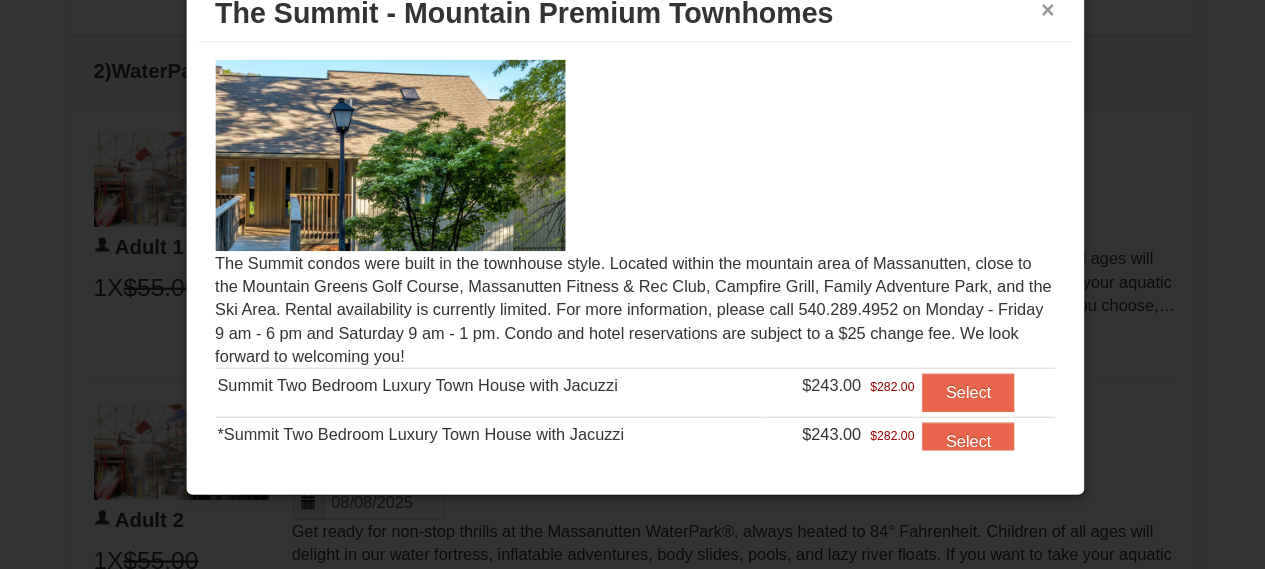 click on "×" at bounding box center (987, 89) 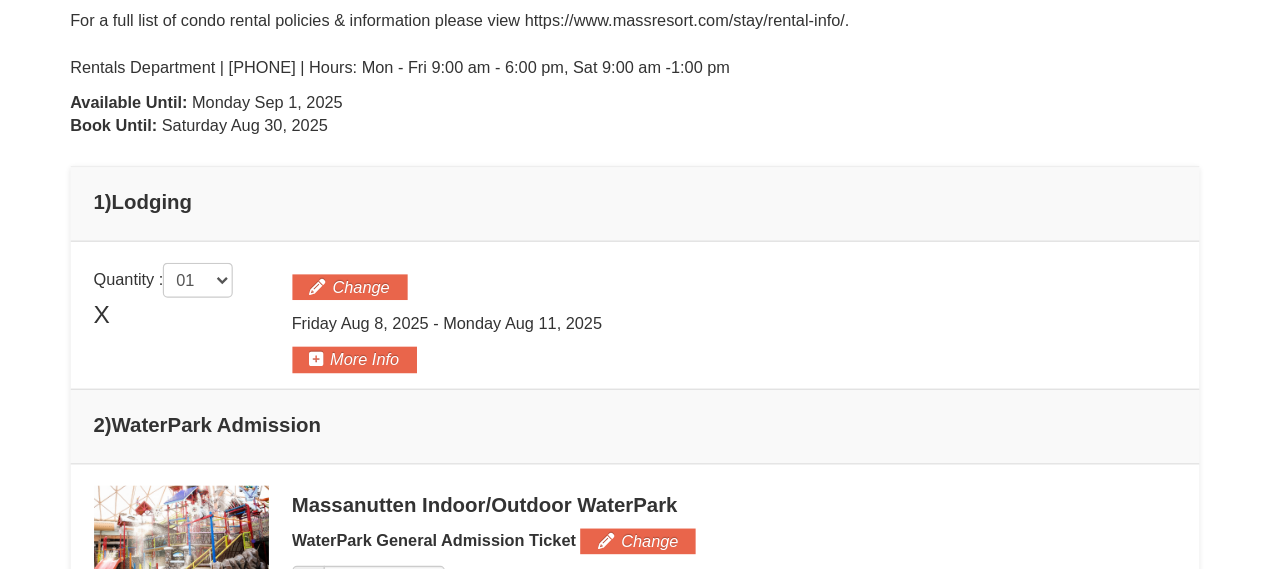 scroll, scrollTop: 473, scrollLeft: 0, axis: vertical 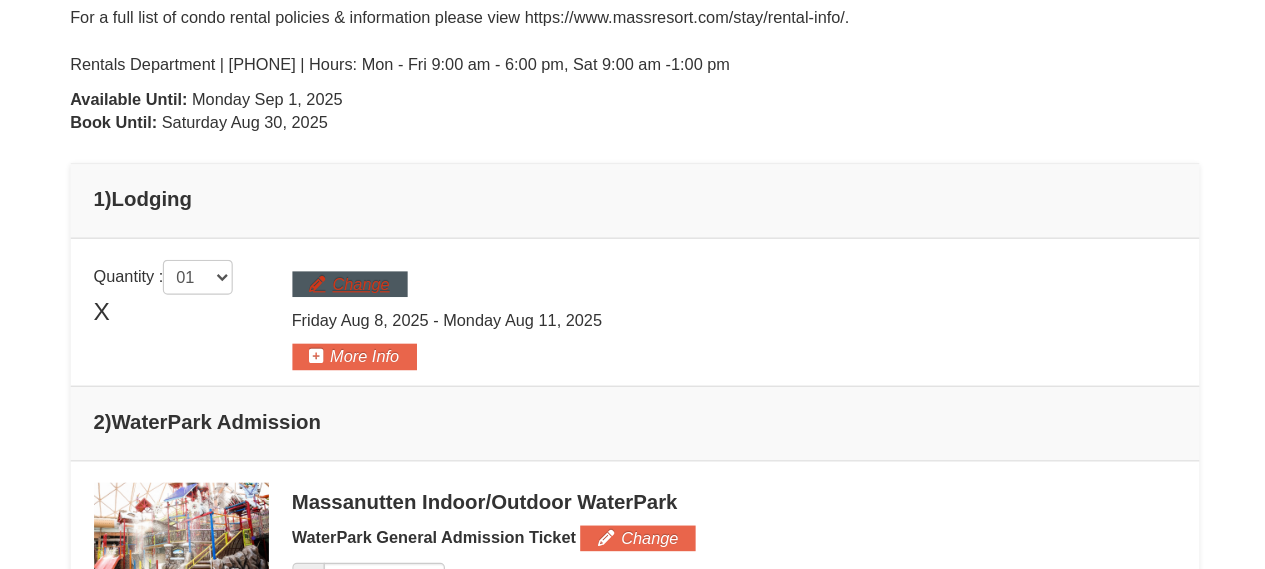 click on "Change" at bounding box center [388, 324] 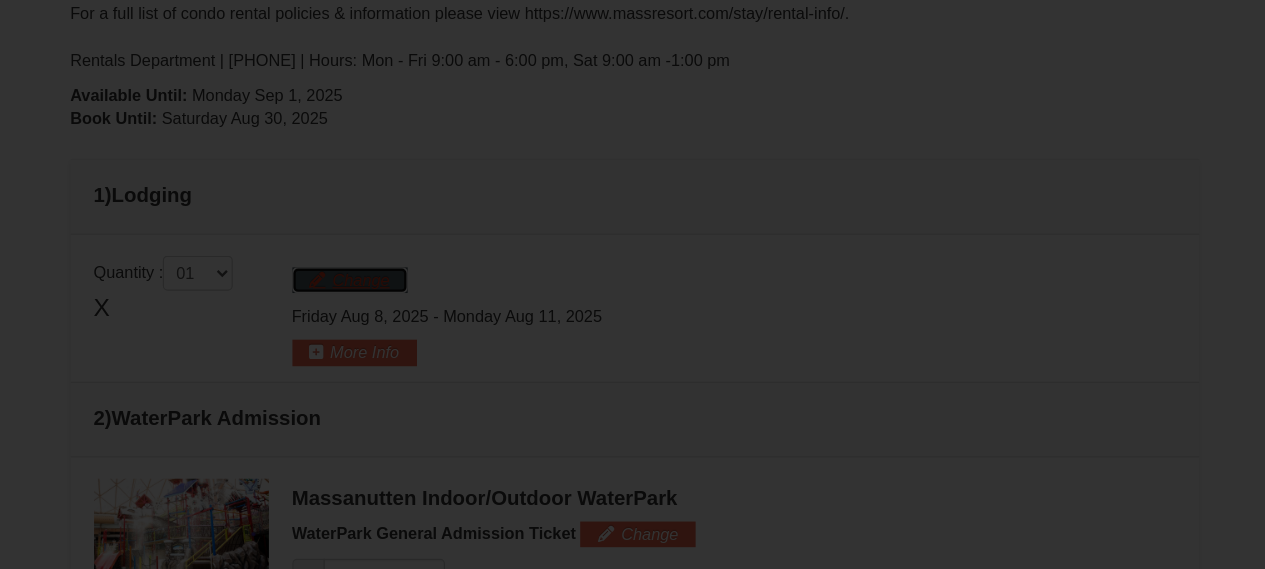 scroll, scrollTop: 540, scrollLeft: 0, axis: vertical 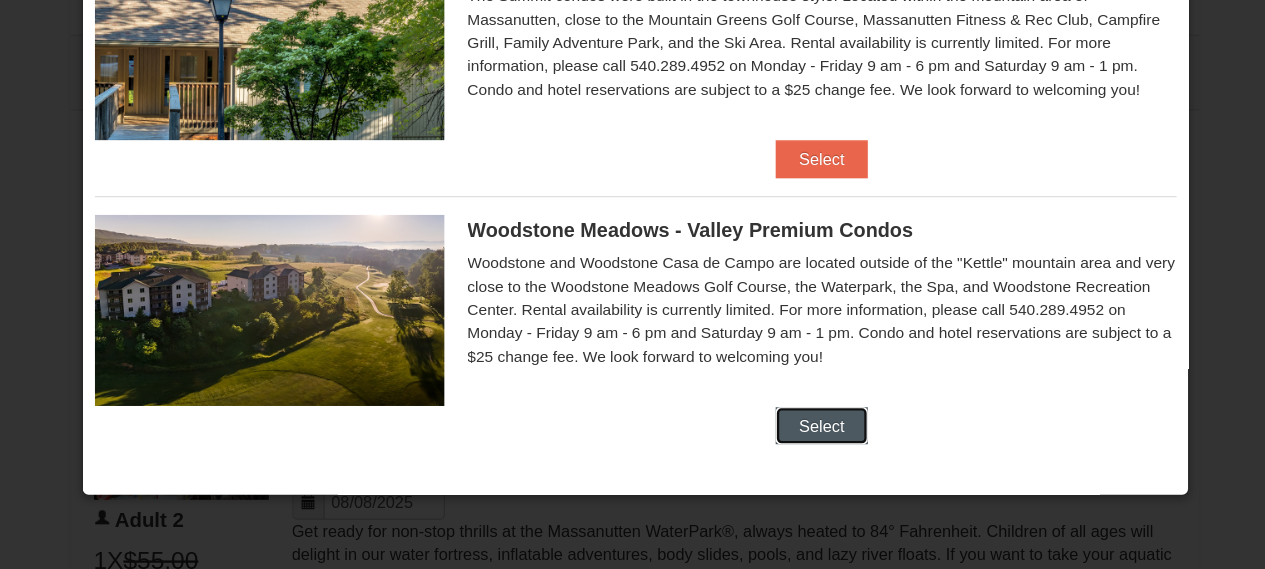 click on "Select" at bounding box center [792, 446] 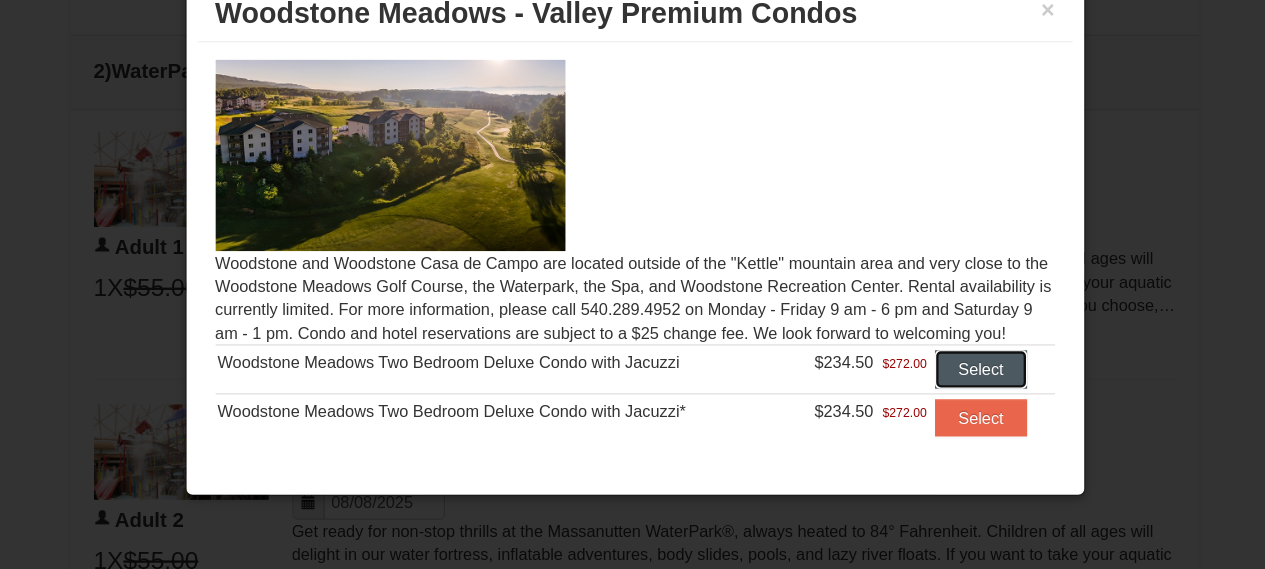 click on "Select" at bounding box center (929, 397) 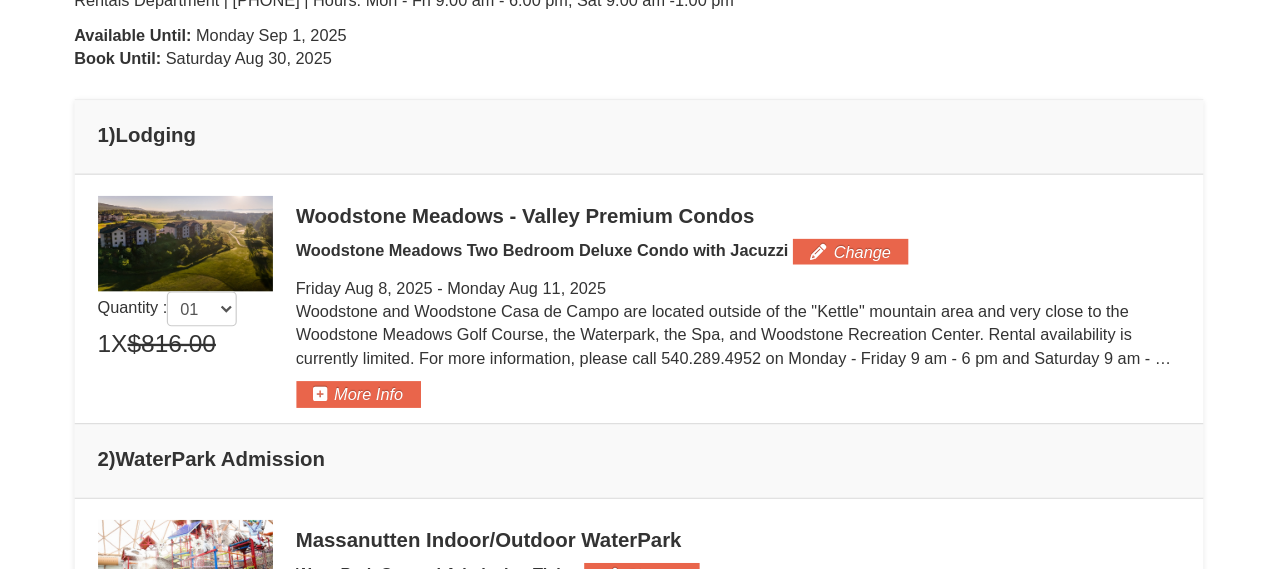 scroll, scrollTop: 606, scrollLeft: 0, axis: vertical 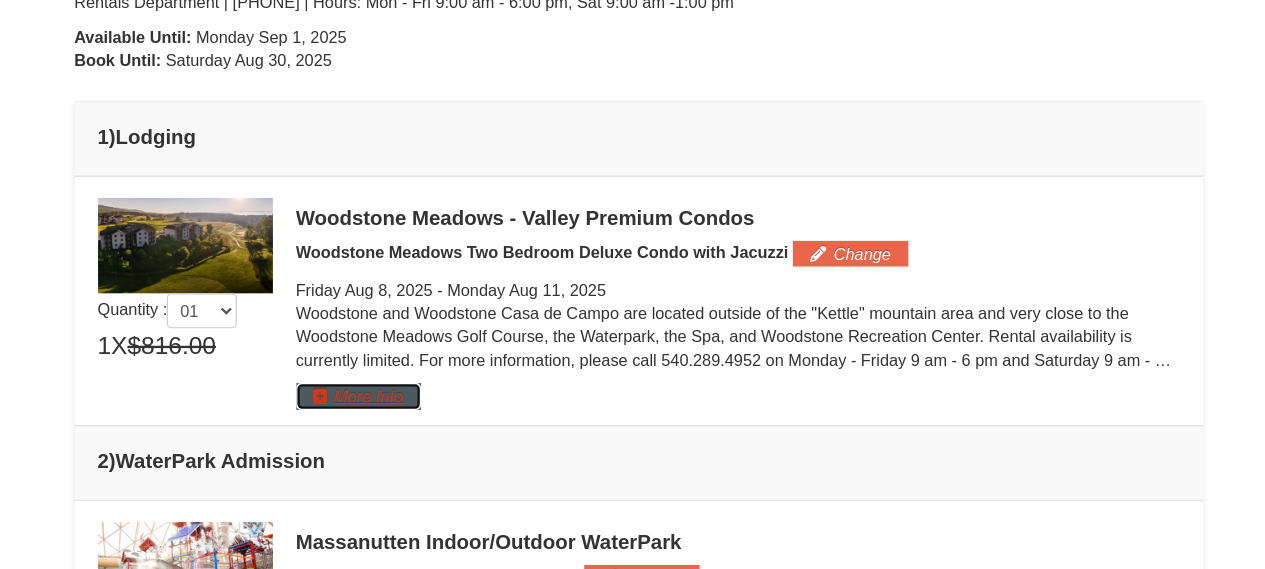 click on "More Info" at bounding box center [392, 340] 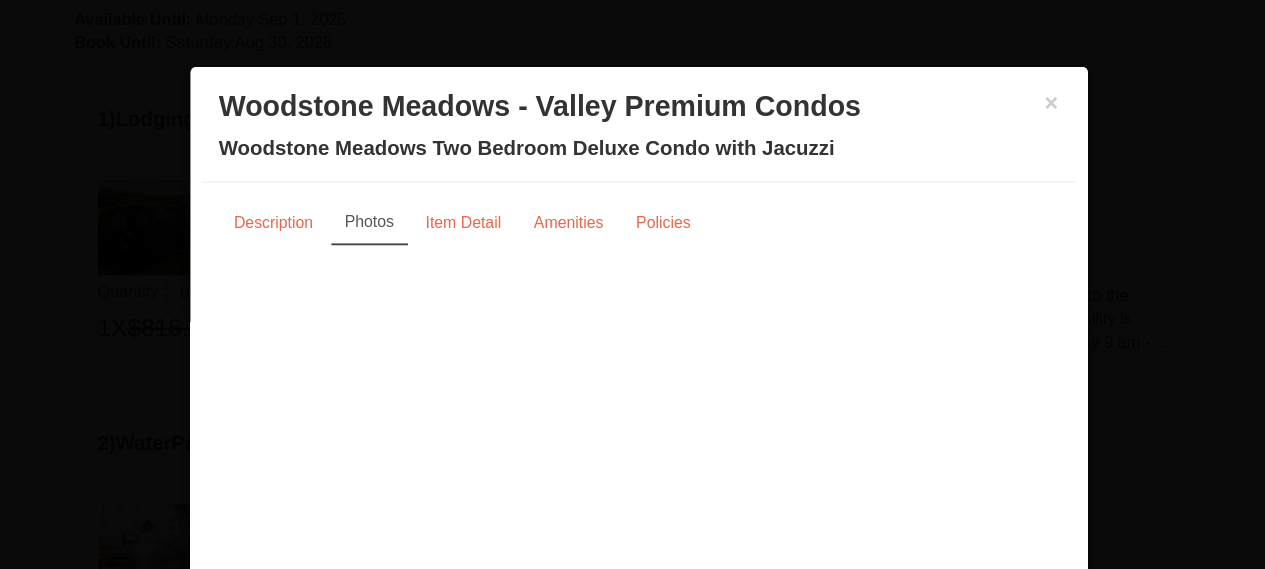 scroll, scrollTop: 650, scrollLeft: 0, axis: vertical 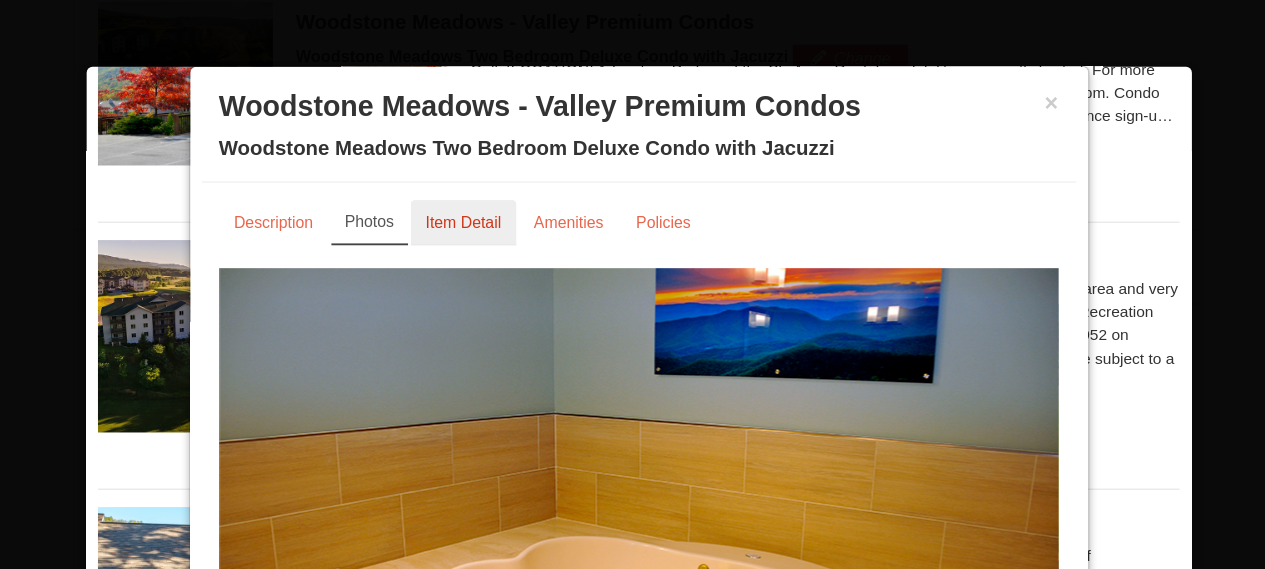 click on "Item Detail" at bounding box center (482, 191) 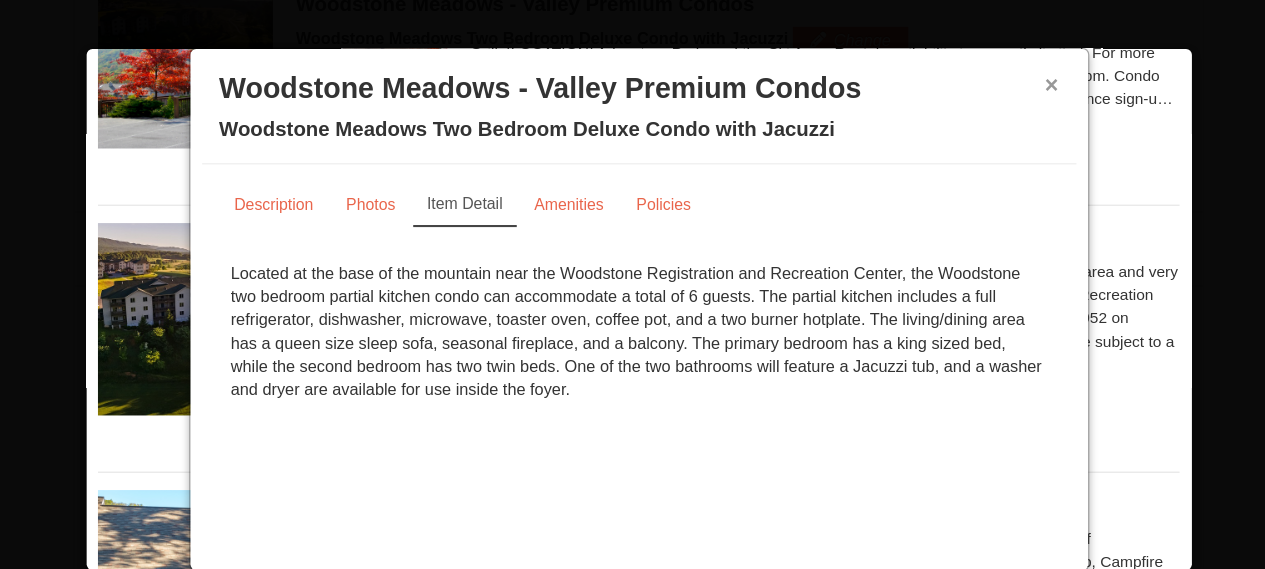 click on "×" at bounding box center (987, 89) 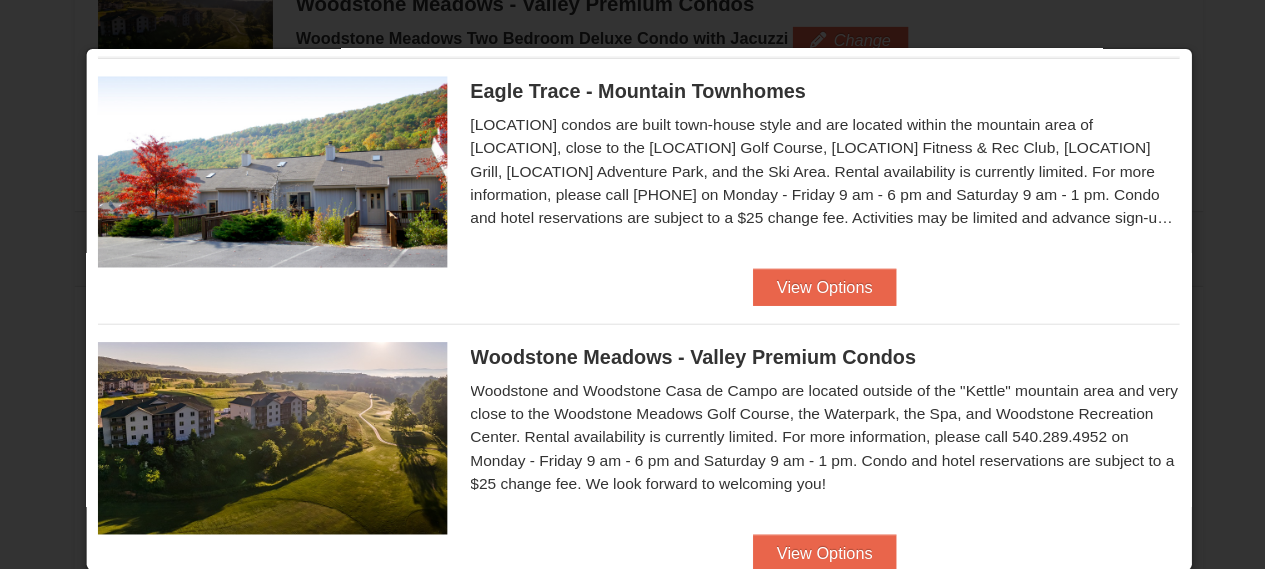scroll, scrollTop: 8, scrollLeft: 0, axis: vertical 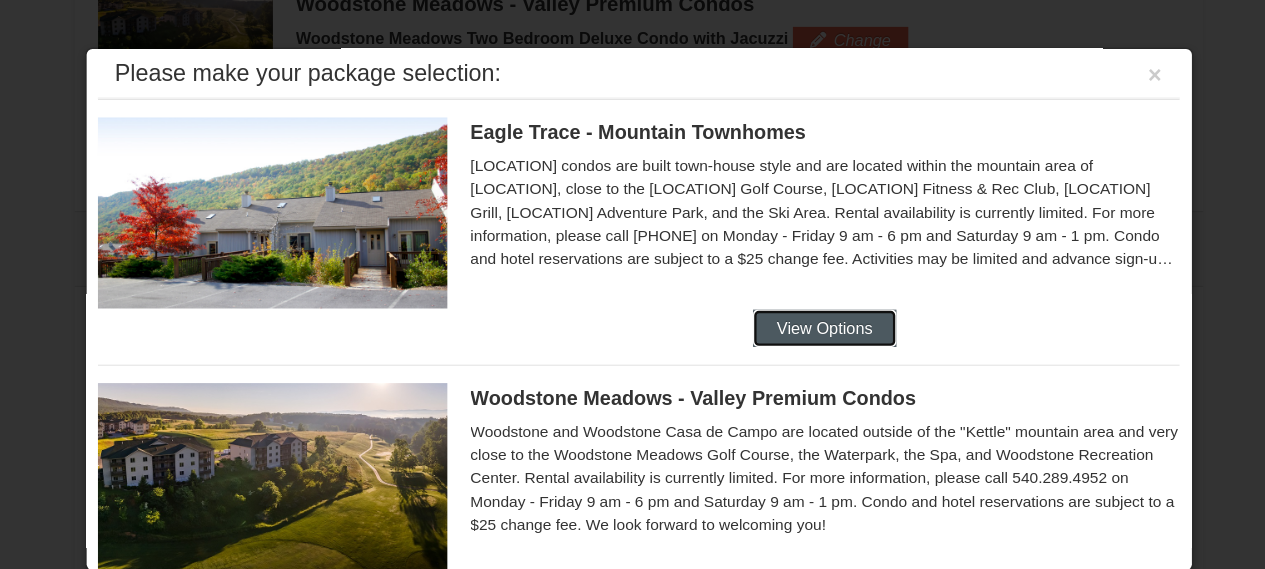 click on "View Options" at bounding box center (792, 298) 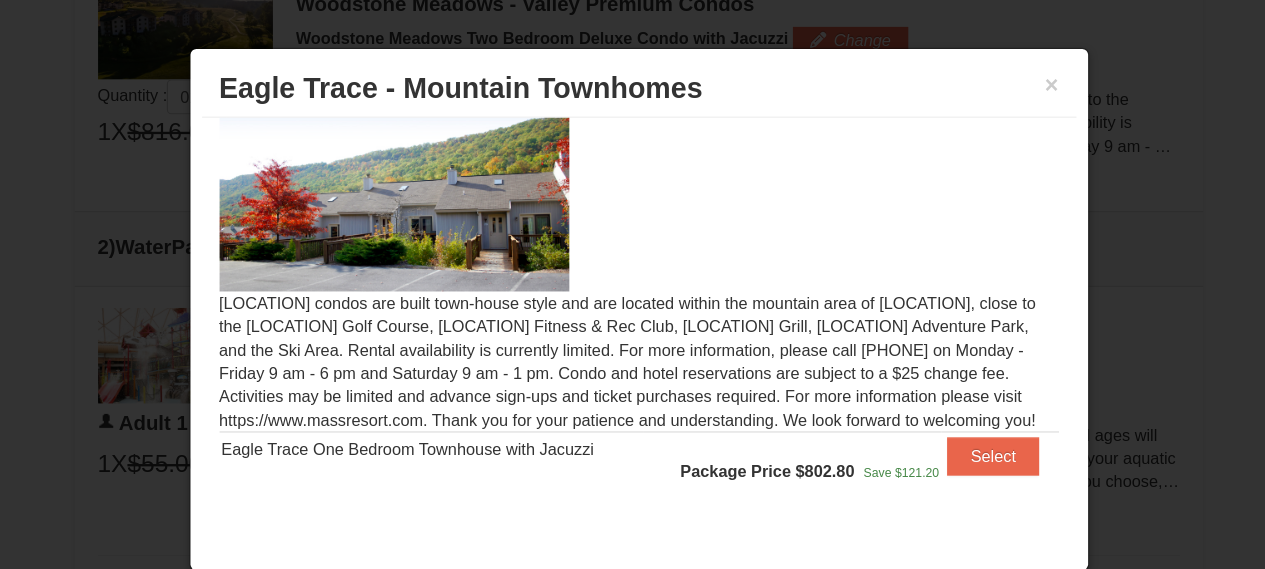 scroll, scrollTop: 32, scrollLeft: 0, axis: vertical 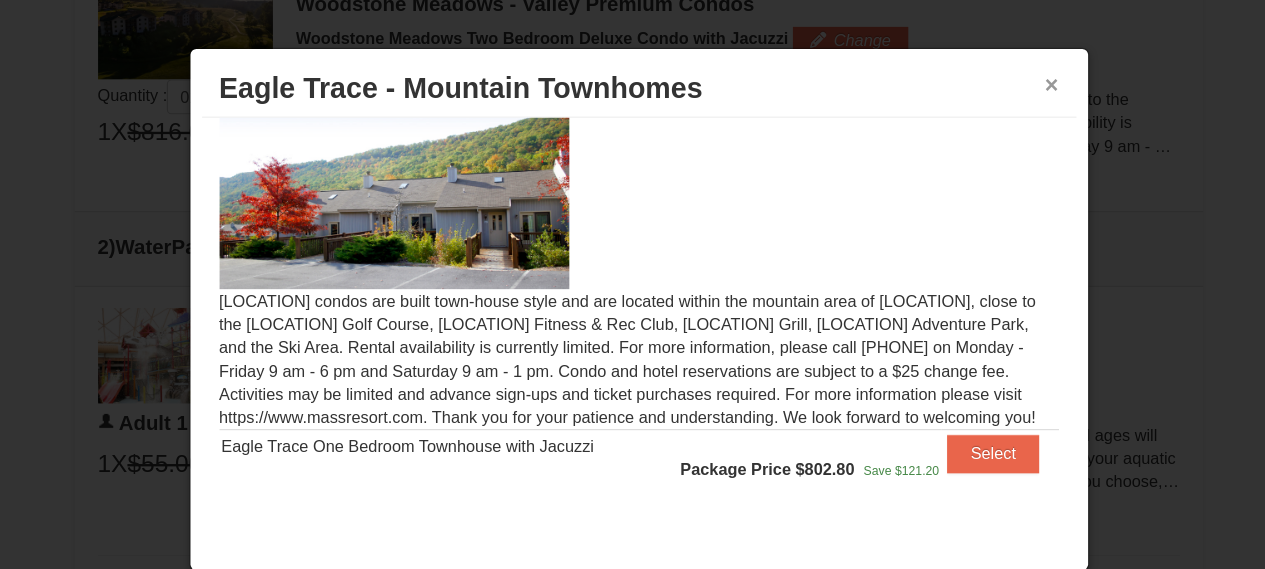 click on "×" at bounding box center (987, 89) 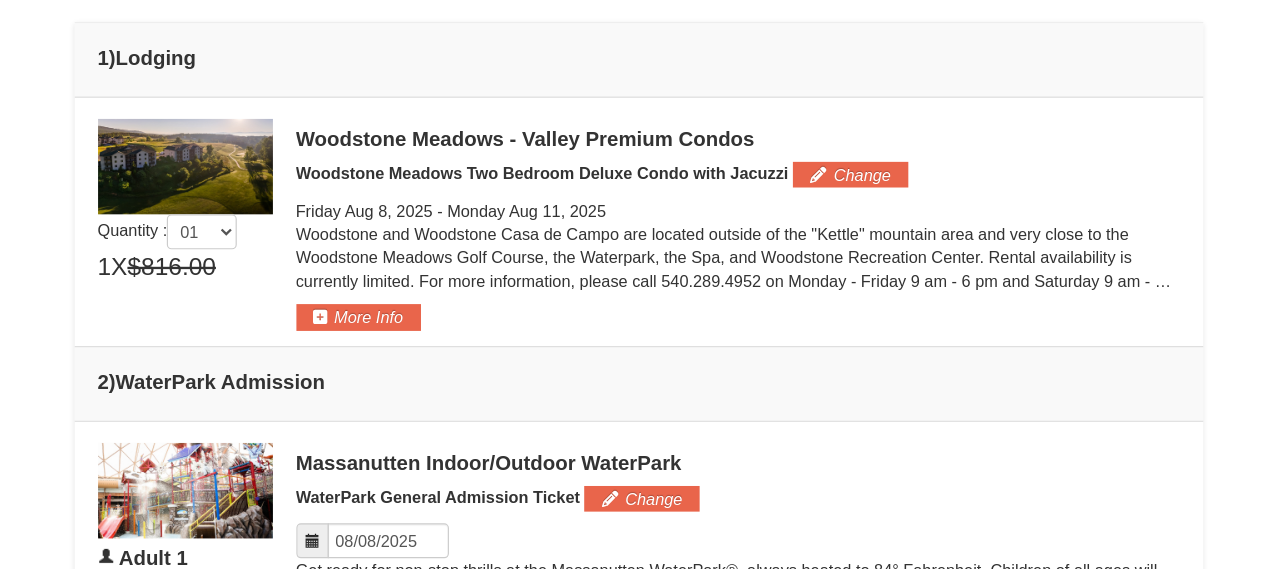scroll, scrollTop: 673, scrollLeft: 0, axis: vertical 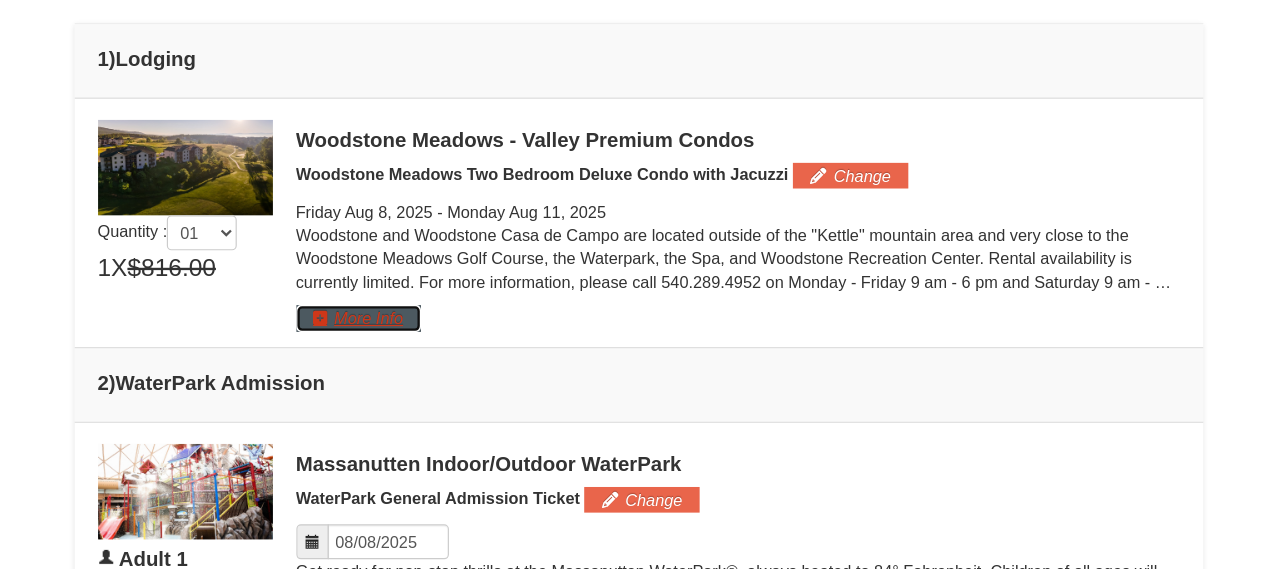 click on "More Info" at bounding box center [392, 273] 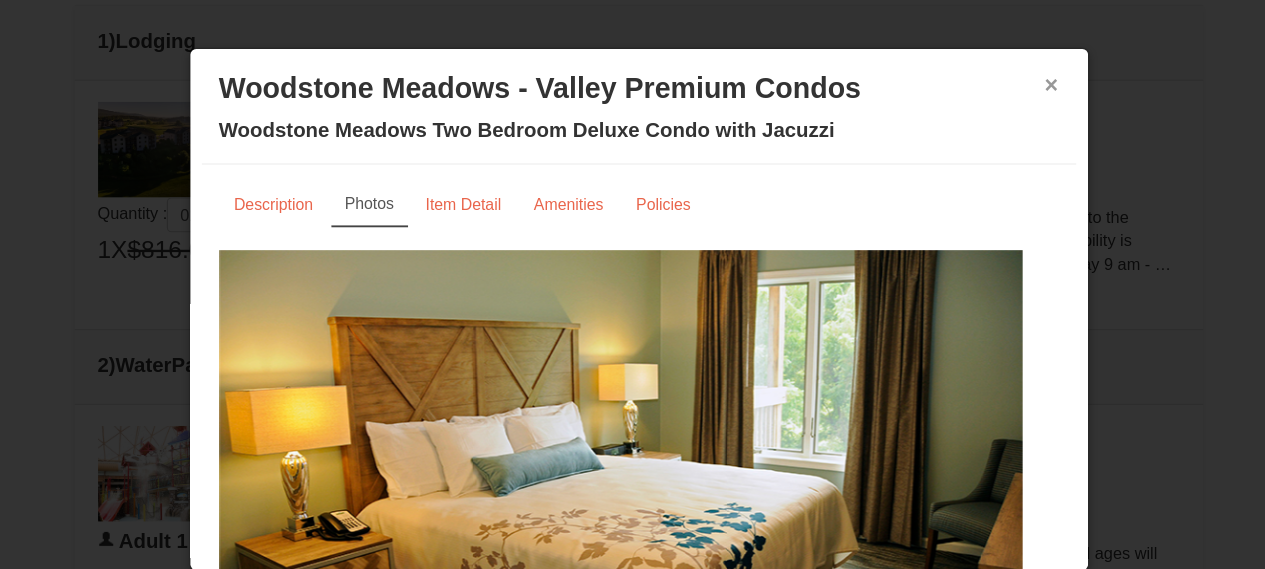 click on "×" at bounding box center (987, 89) 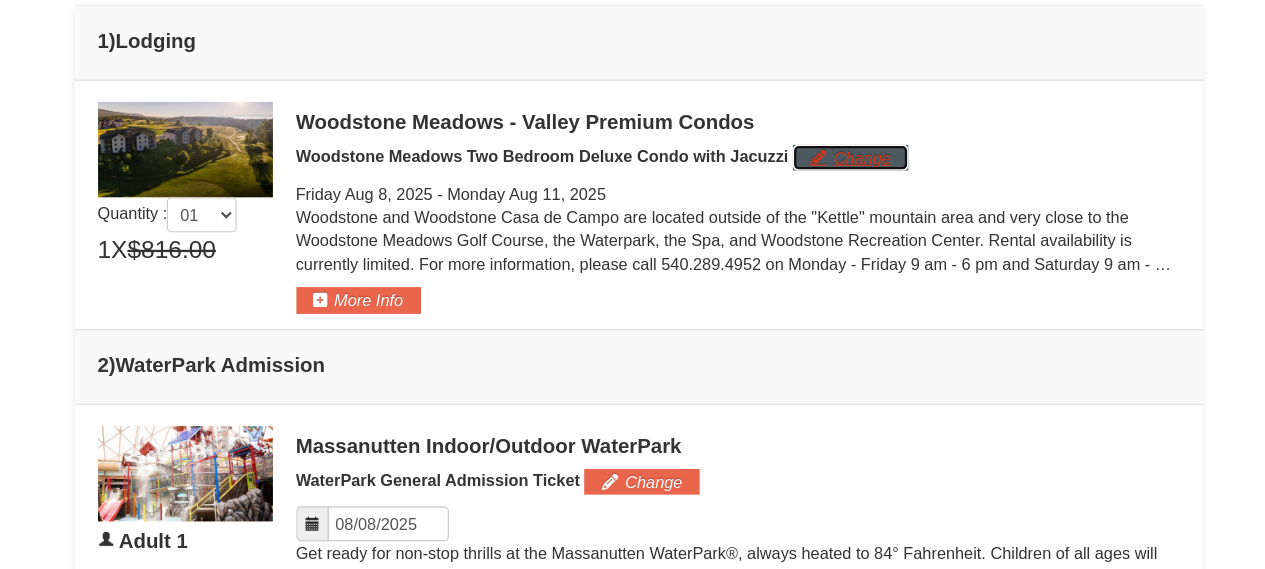 click on "Change" at bounding box center (814, 151) 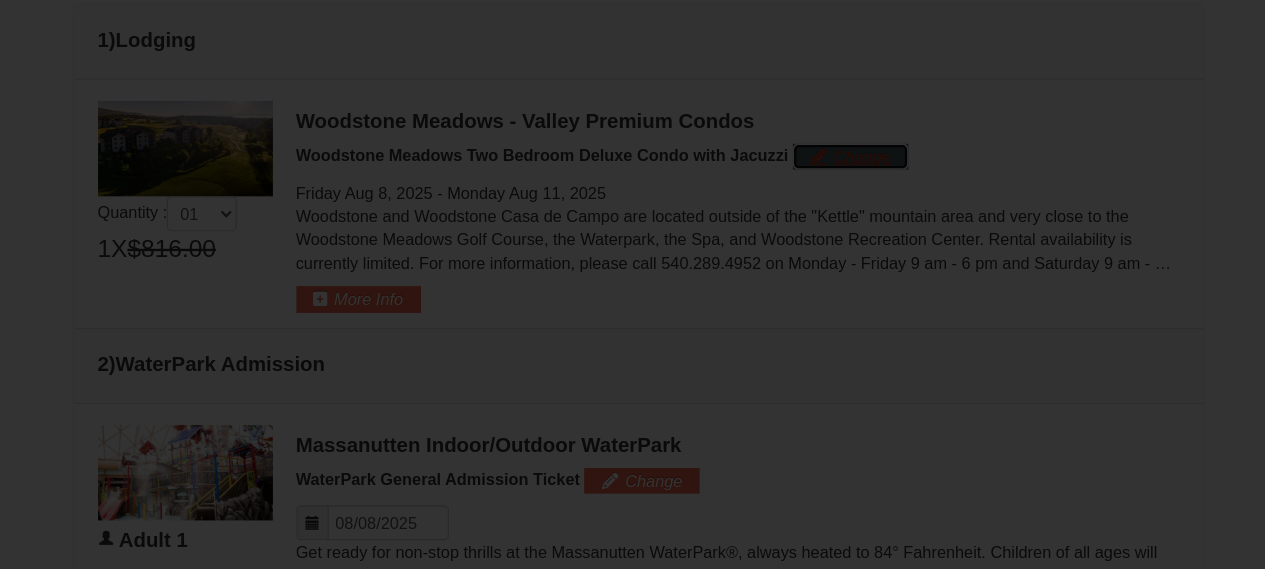 scroll, scrollTop: 684, scrollLeft: 0, axis: vertical 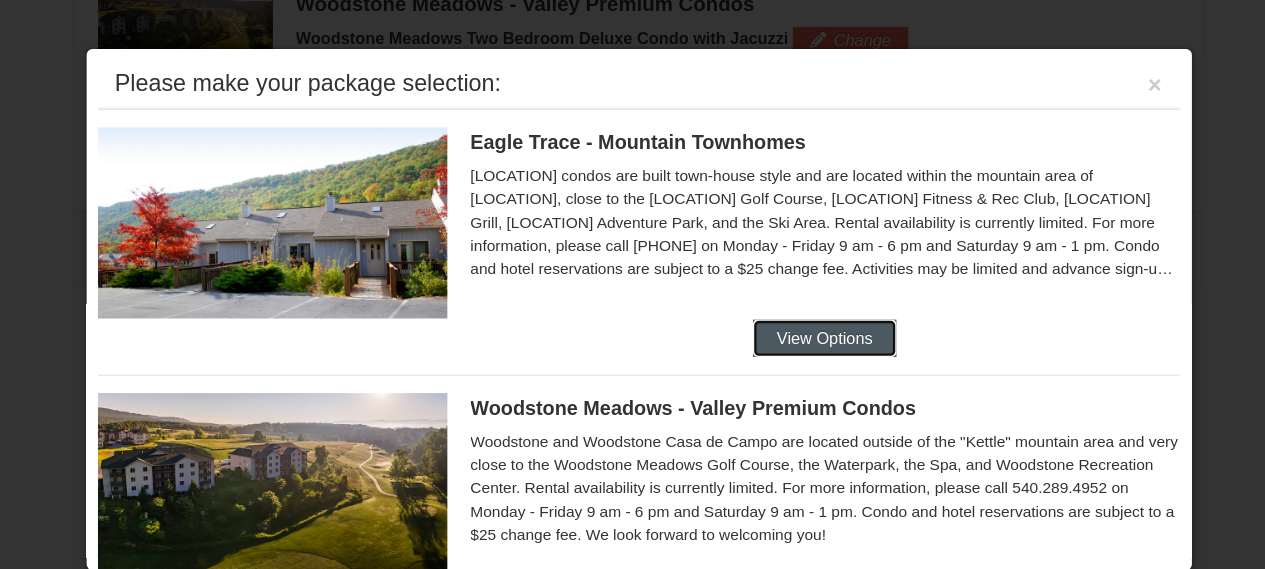 click on "View Options" at bounding box center [792, 306] 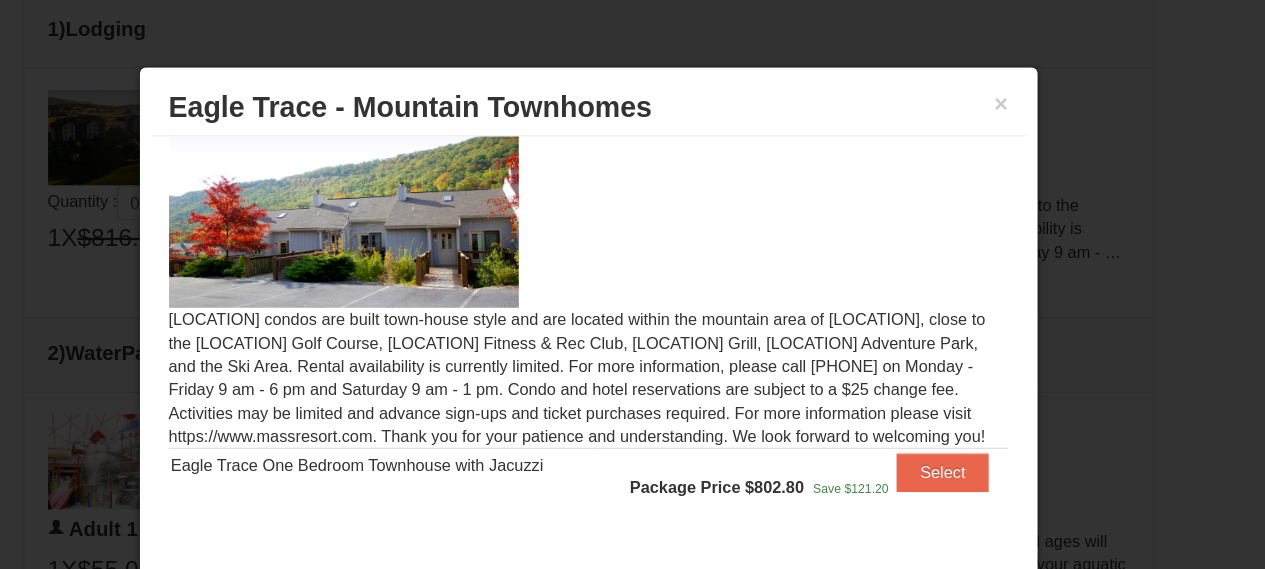 scroll, scrollTop: 688, scrollLeft: 0, axis: vertical 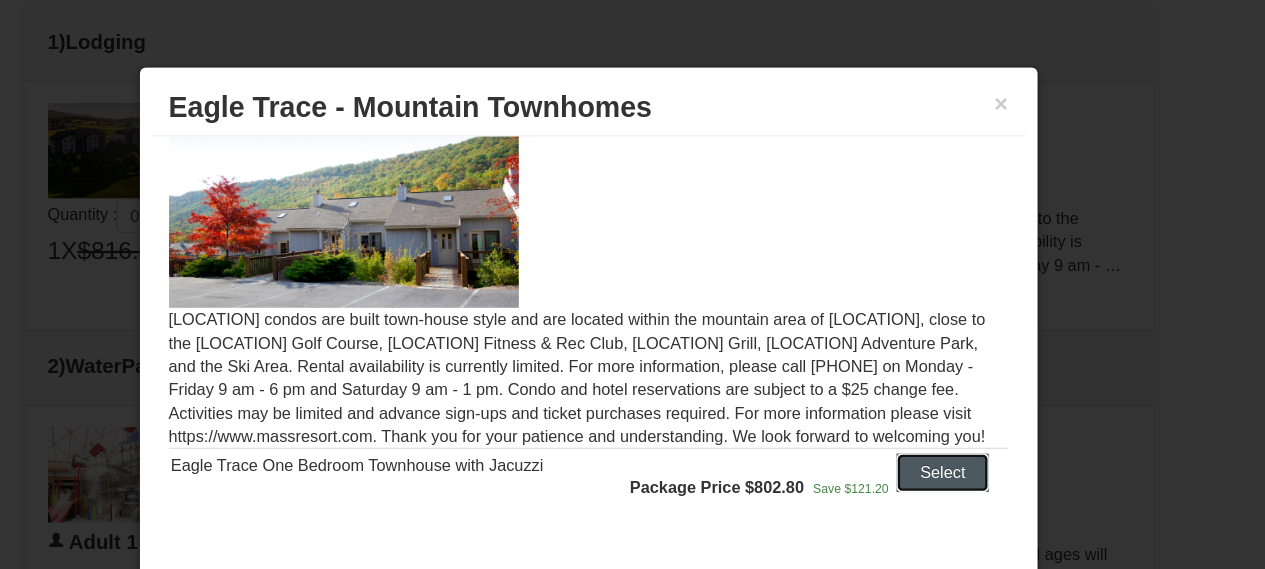 click on "Select" at bounding box center (936, 405) 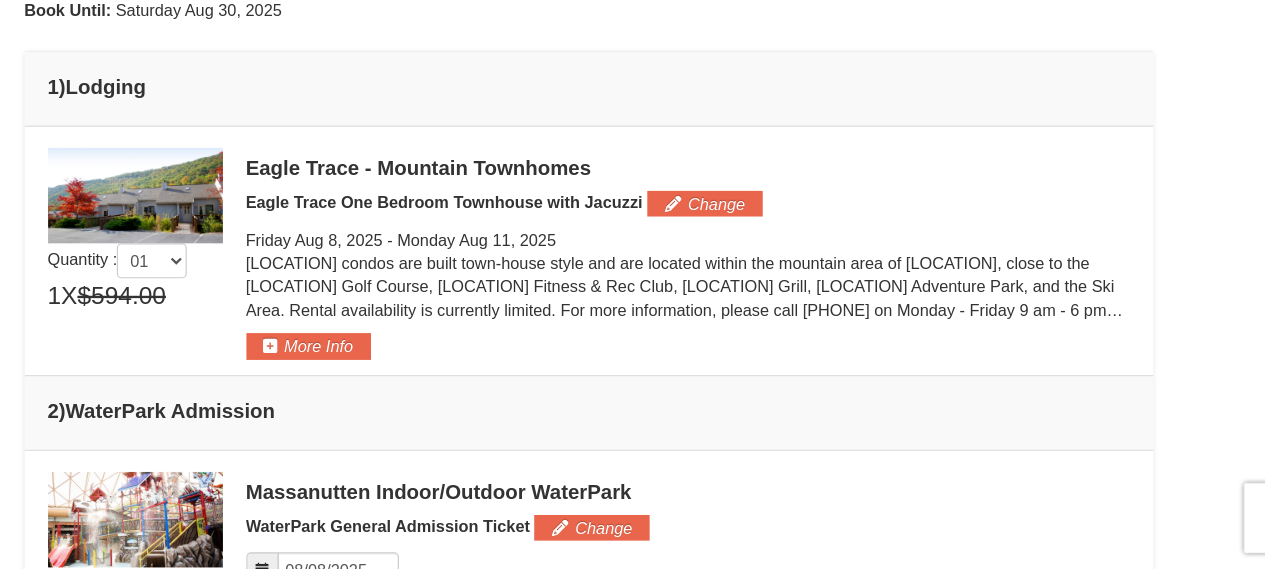 scroll, scrollTop: 569, scrollLeft: 0, axis: vertical 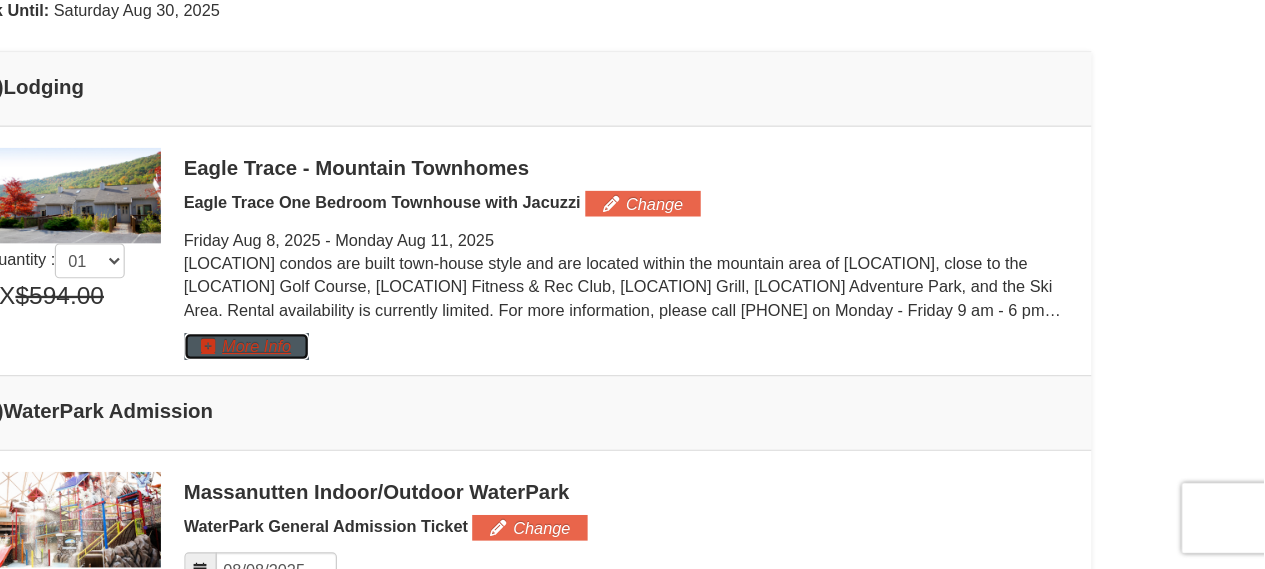 click on "More Info" at bounding box center [392, 377] 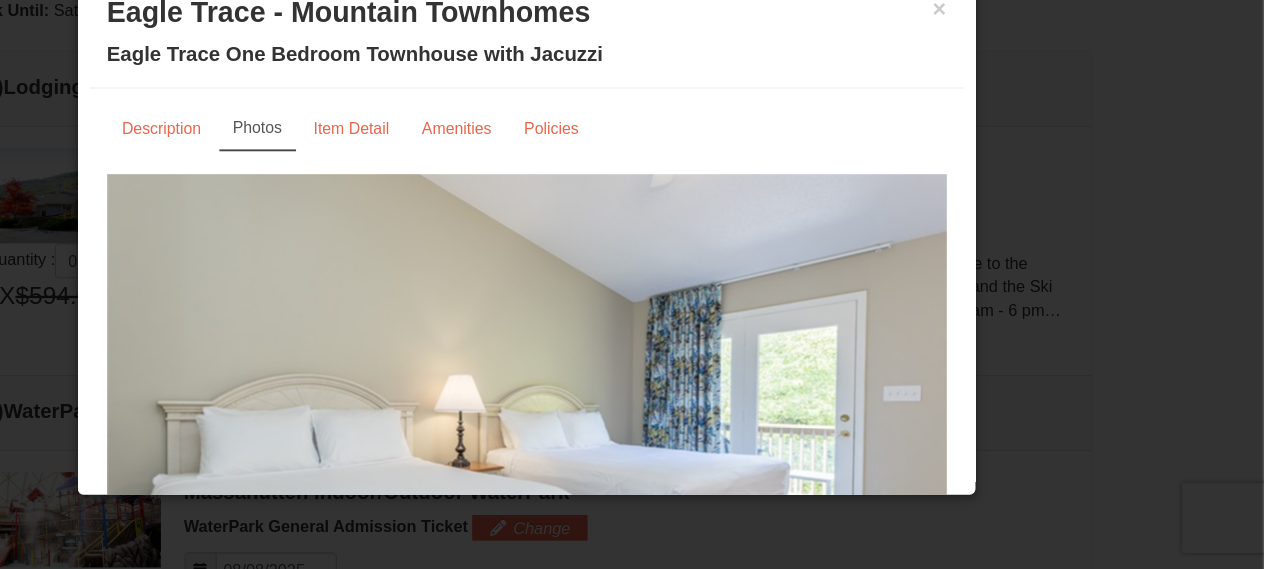 scroll, scrollTop: 569, scrollLeft: 0, axis: vertical 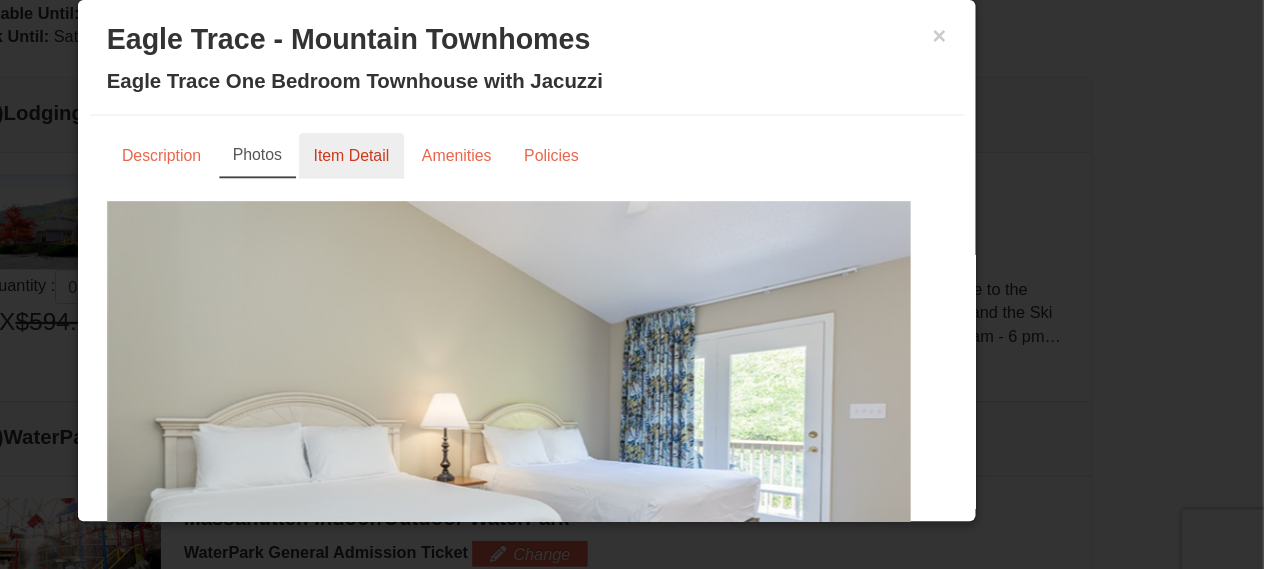 click on "Item Detail" at bounding box center [482, 191] 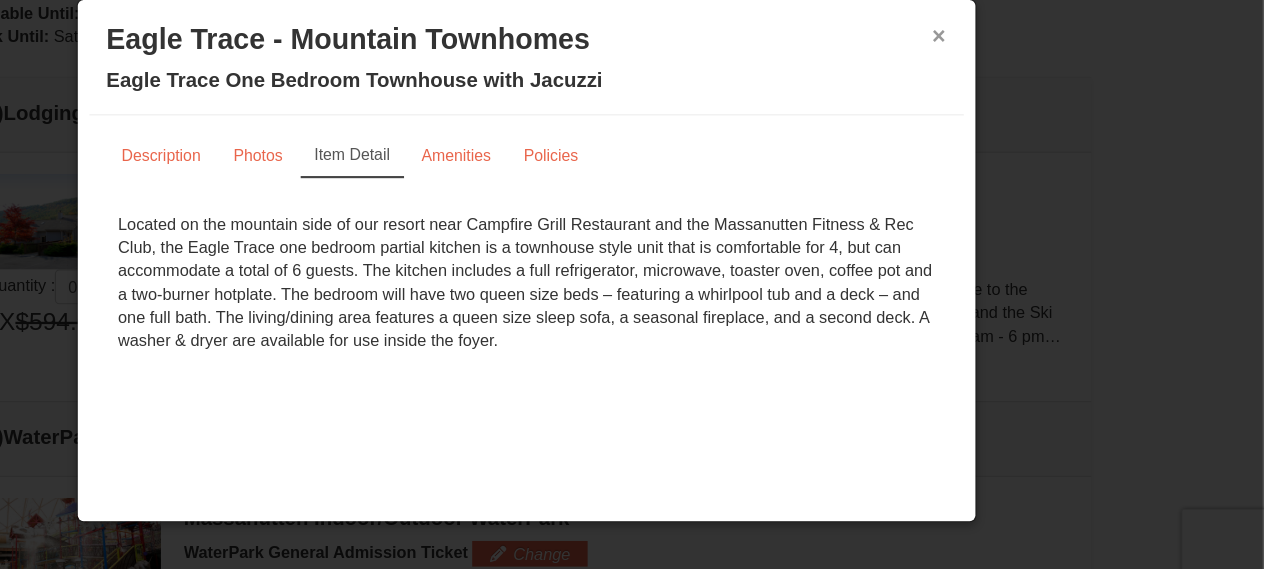 click on "×" at bounding box center (987, 89) 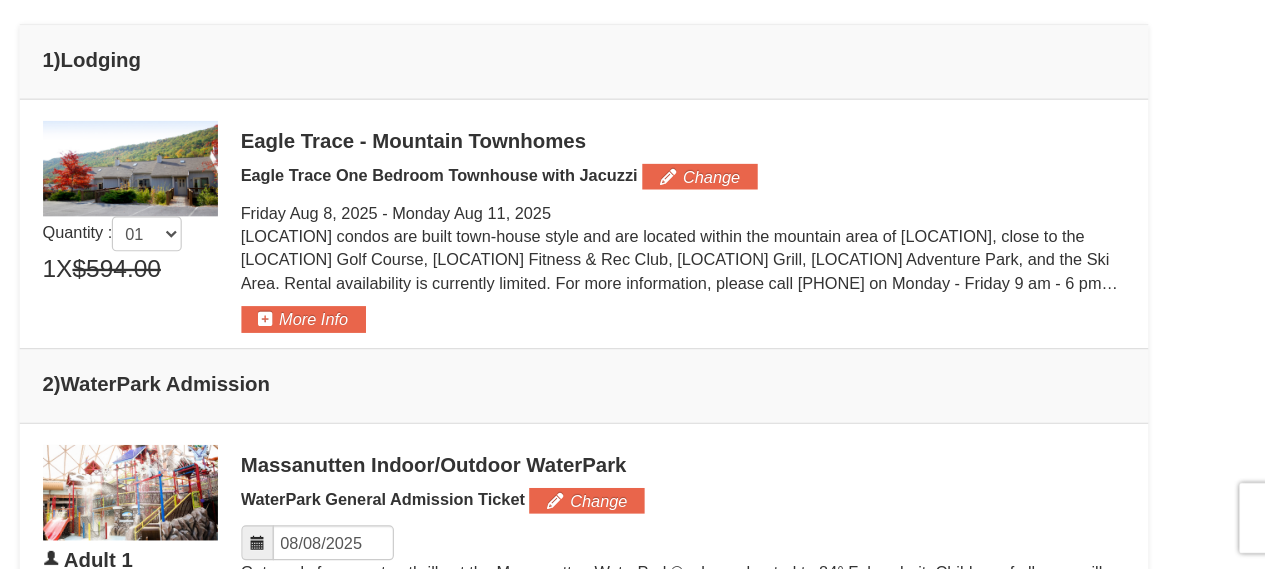 scroll, scrollTop: 595, scrollLeft: 0, axis: vertical 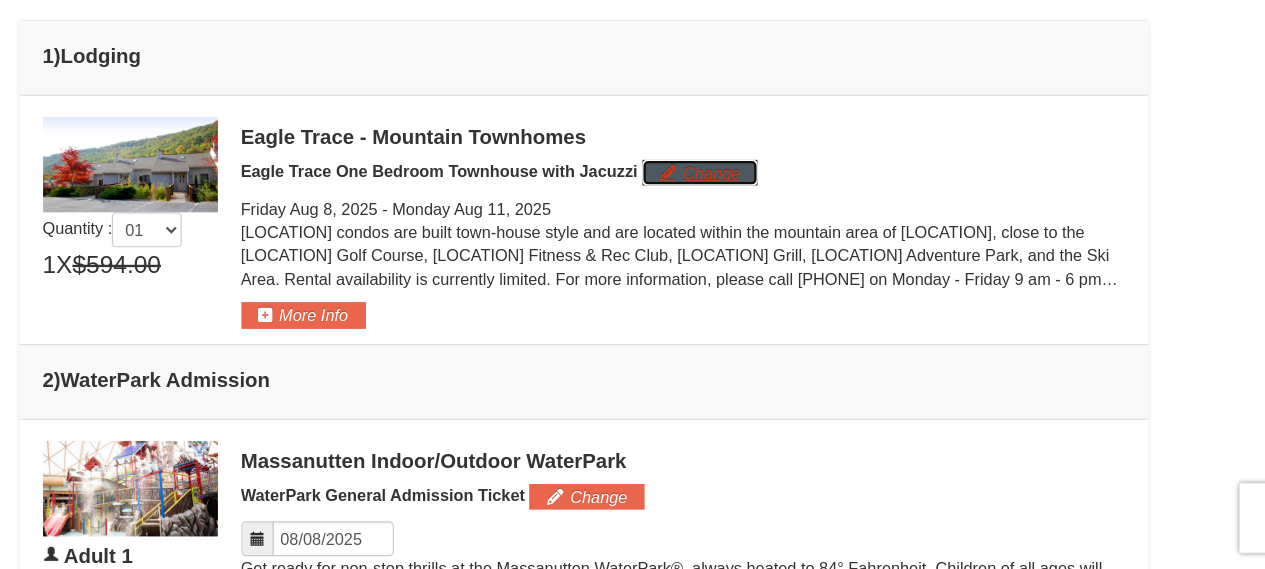 click on "Change" at bounding box center (732, 229) 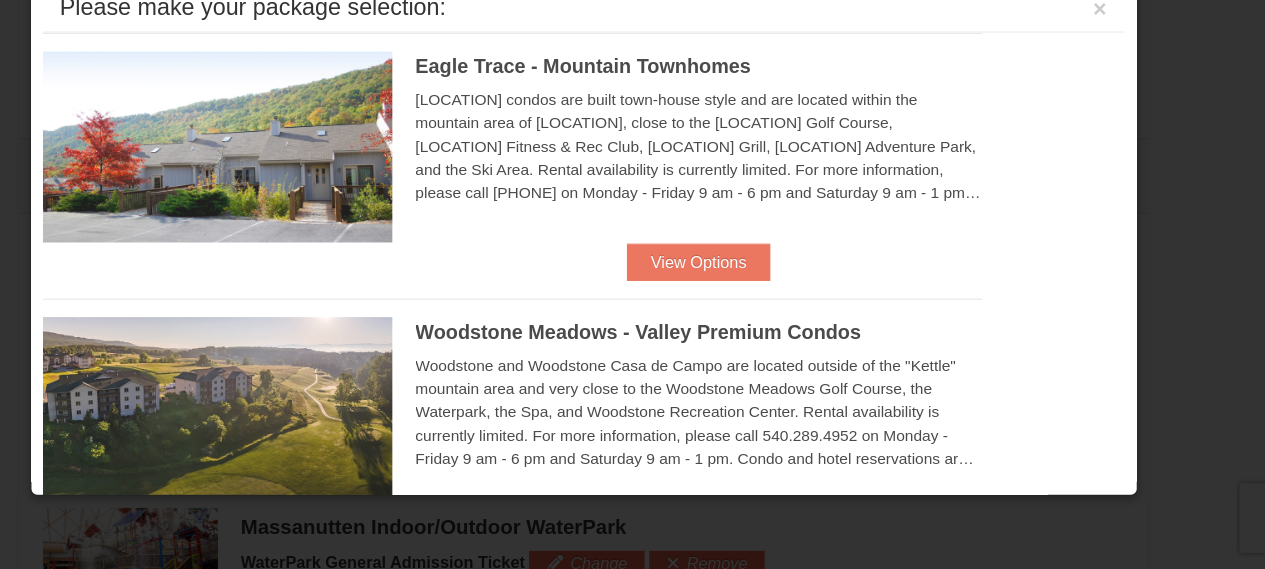 scroll, scrollTop: 774, scrollLeft: 0, axis: vertical 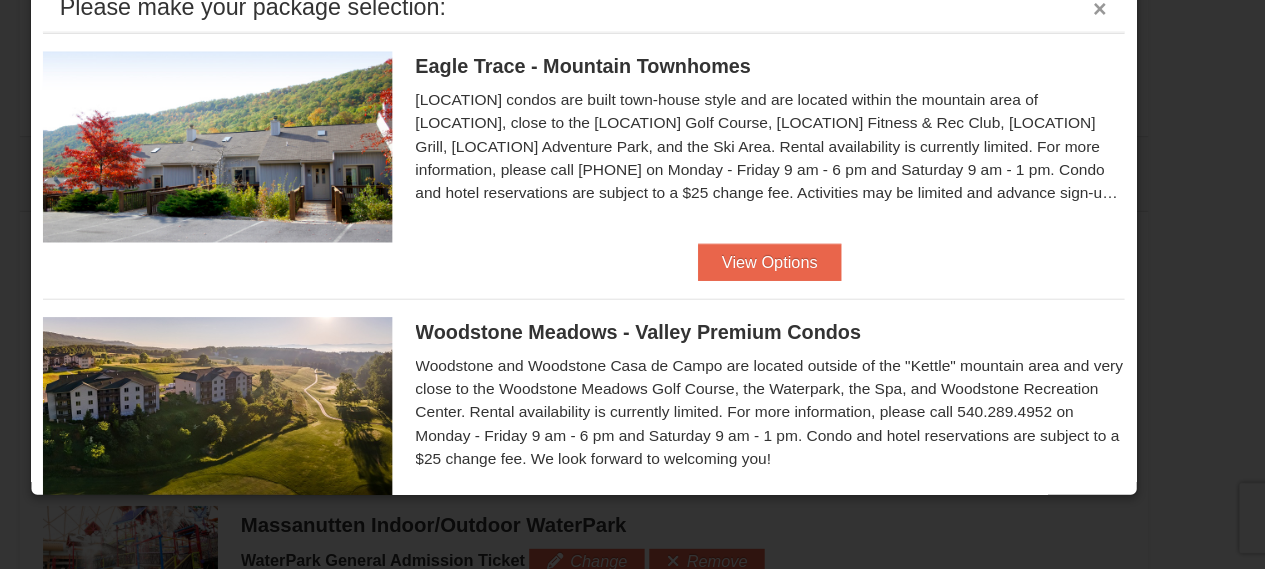 click on "×" at bounding box center (1076, 89) 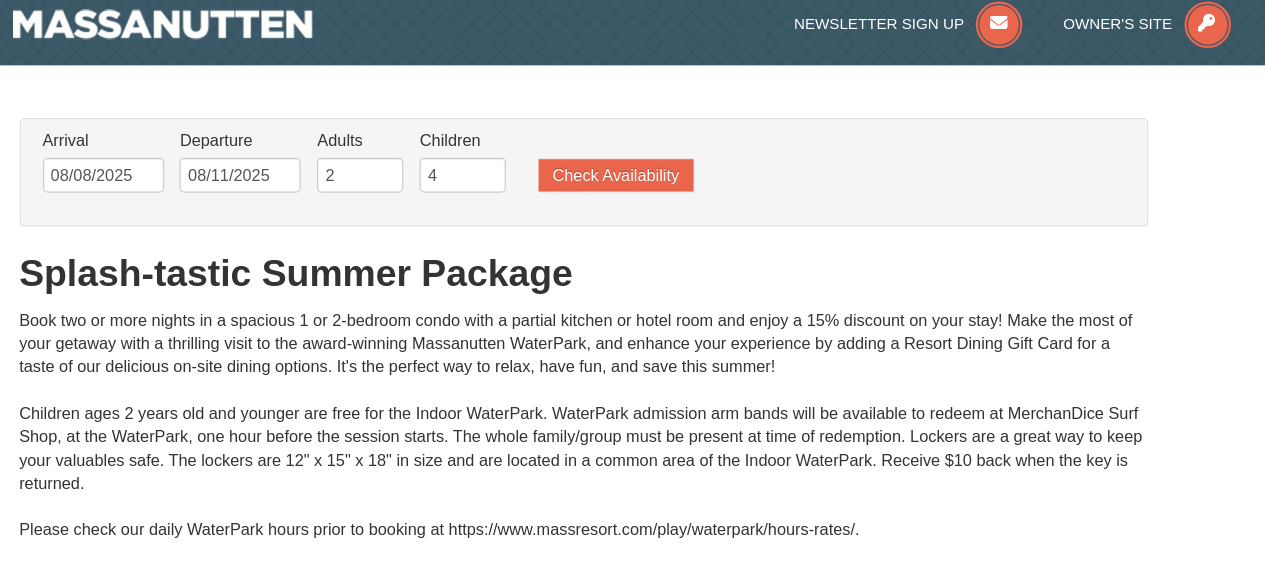 scroll, scrollTop: 14, scrollLeft: 0, axis: vertical 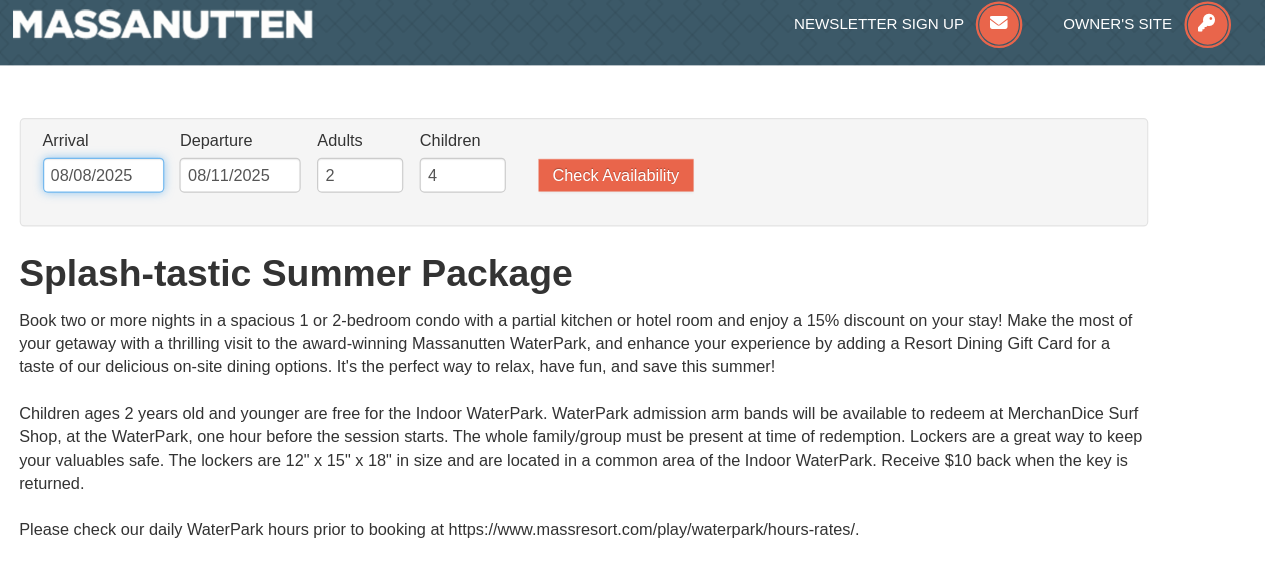 click on "08/08/2025" at bounding box center (221, 150) 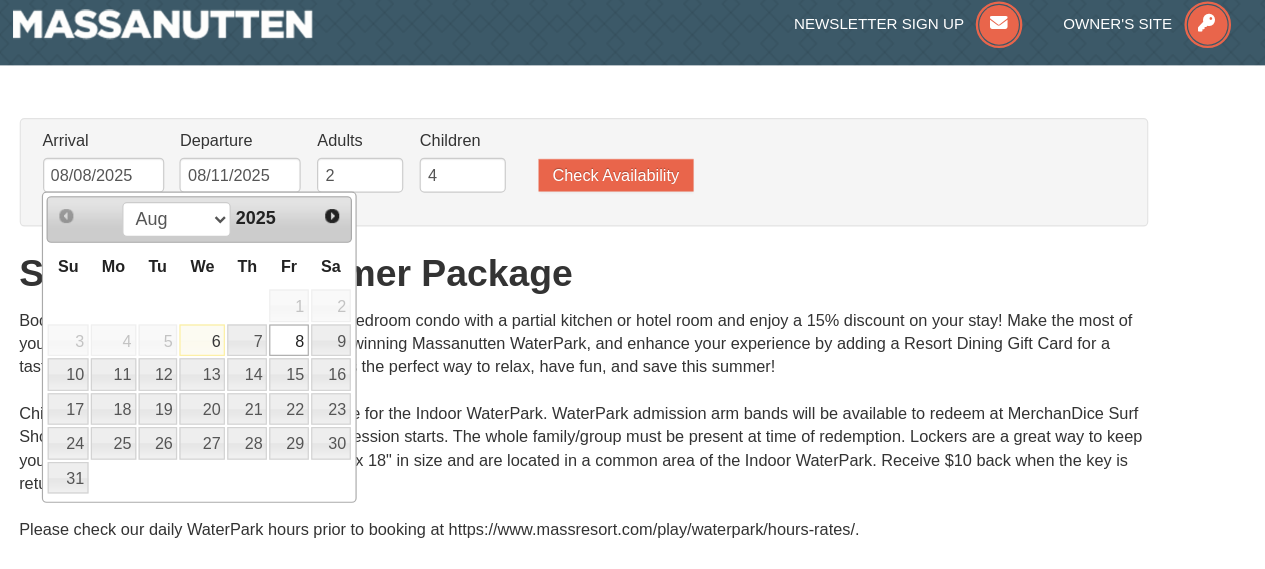 click on "9" at bounding box center (416, 292) 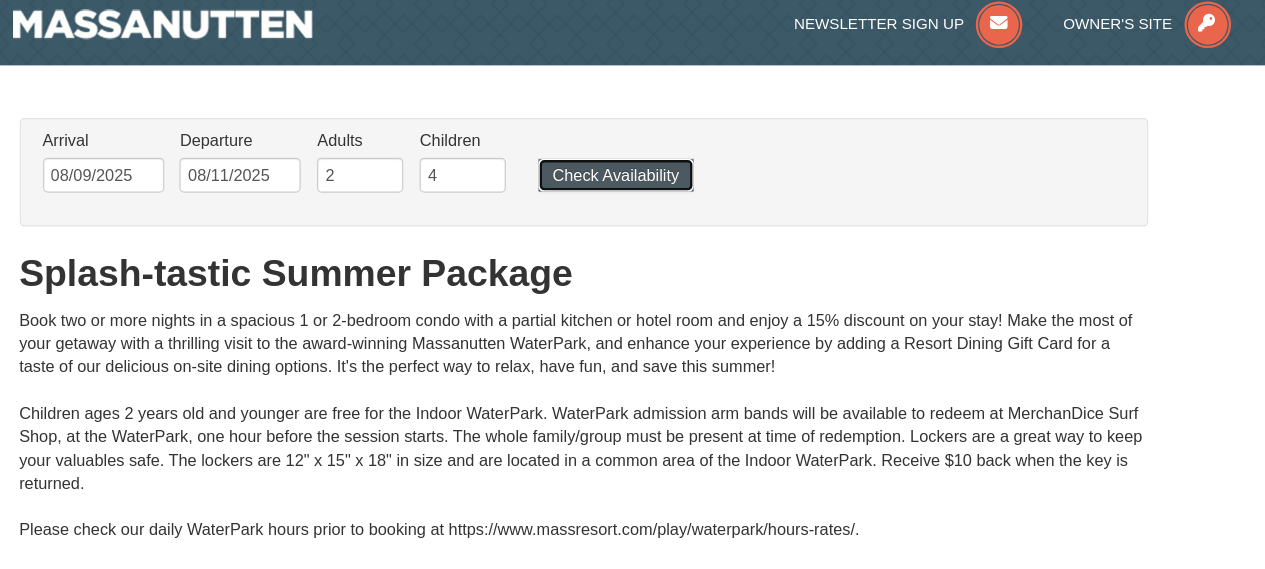 click on "Check Availability" at bounding box center (660, 150) 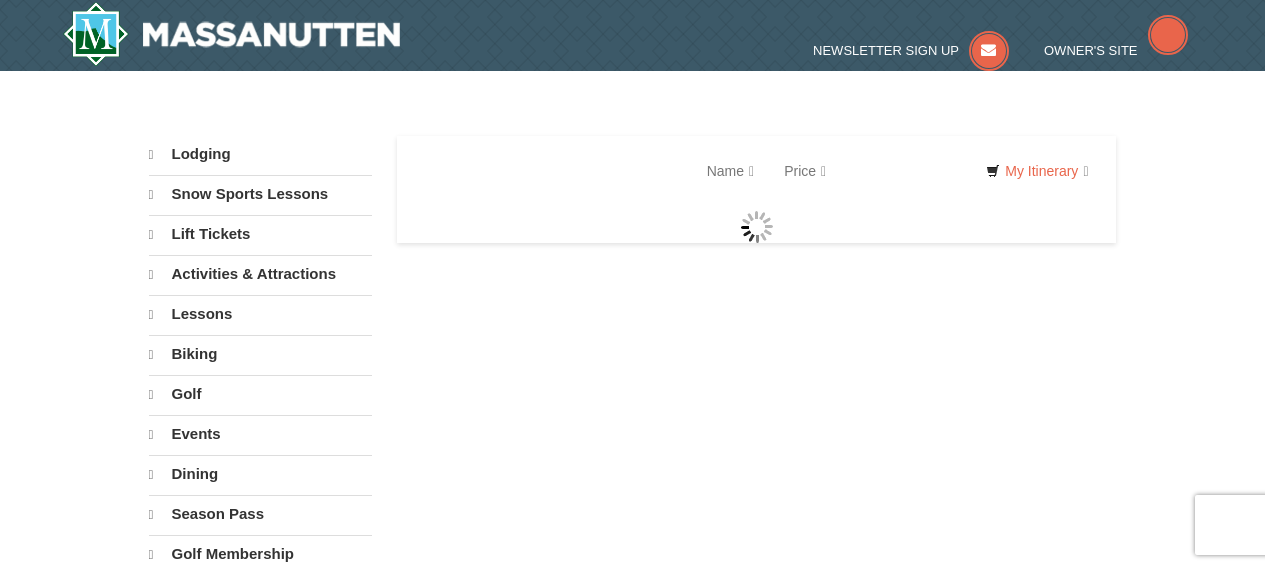 scroll, scrollTop: 0, scrollLeft: 0, axis: both 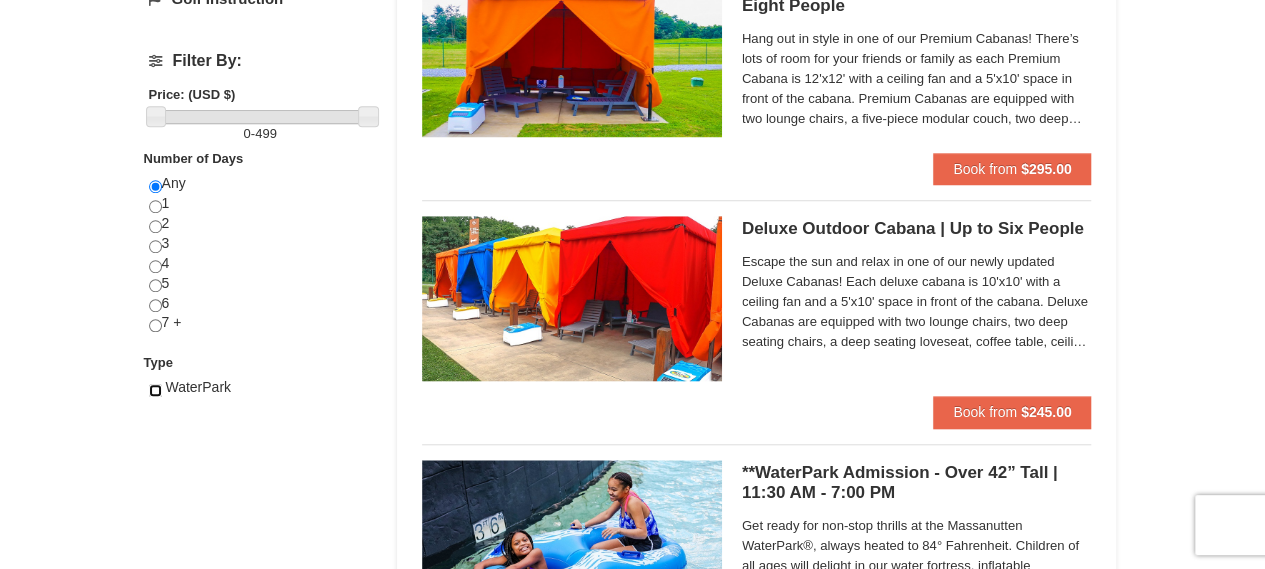 click at bounding box center (155, 390) 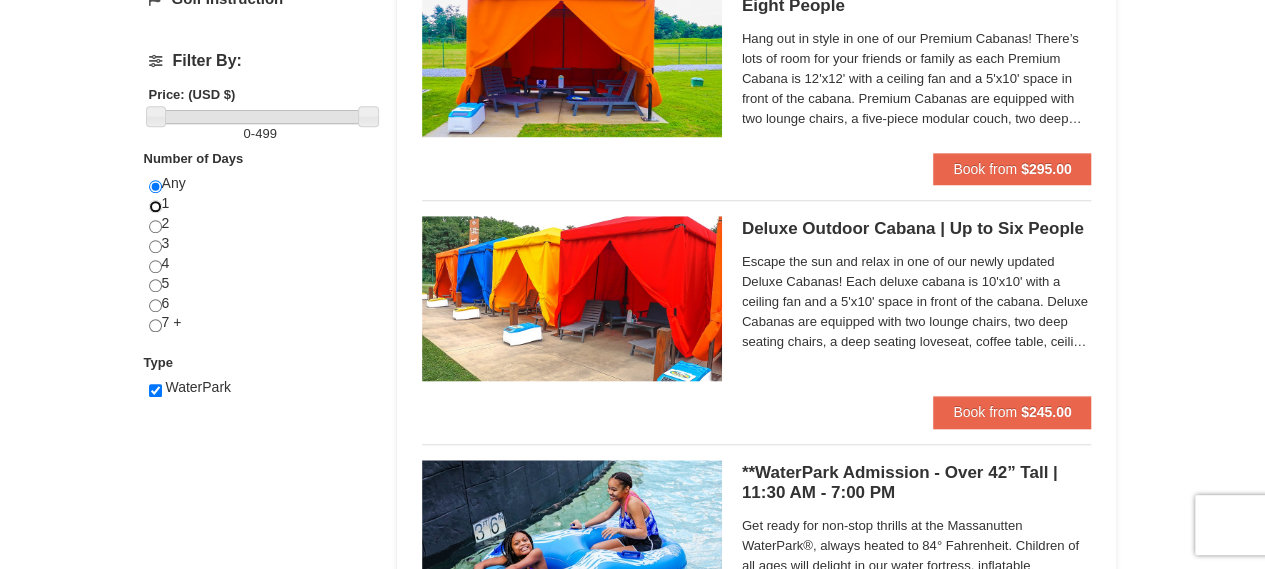 click at bounding box center [155, 206] 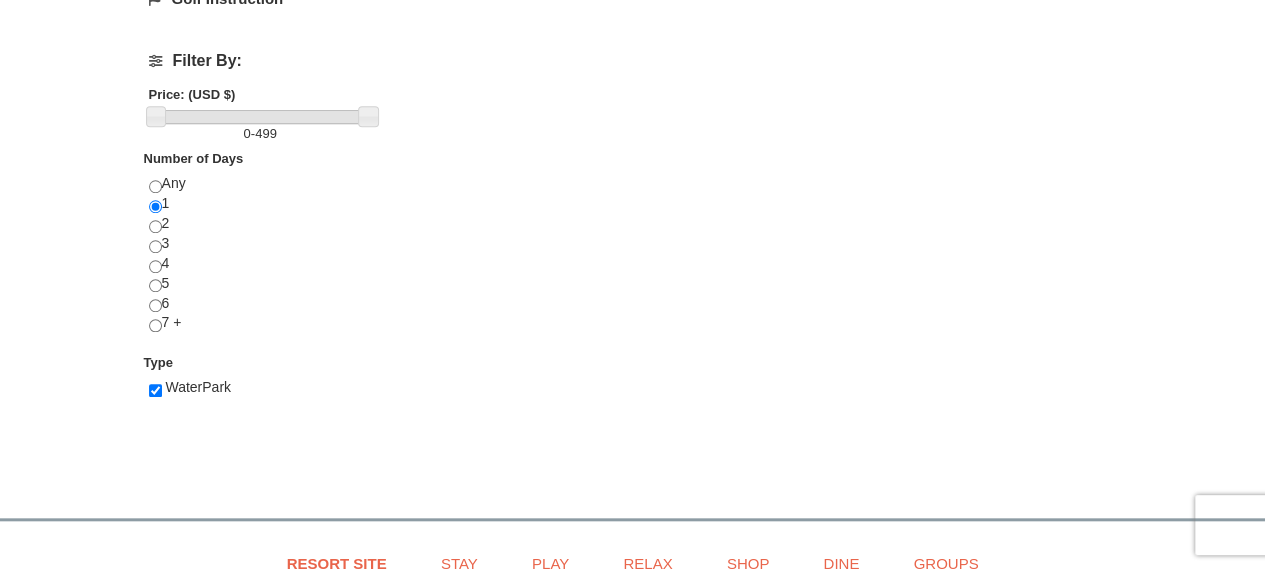 click on "Any
1
2
3
4
5
6
7 +" at bounding box center (260, 263) 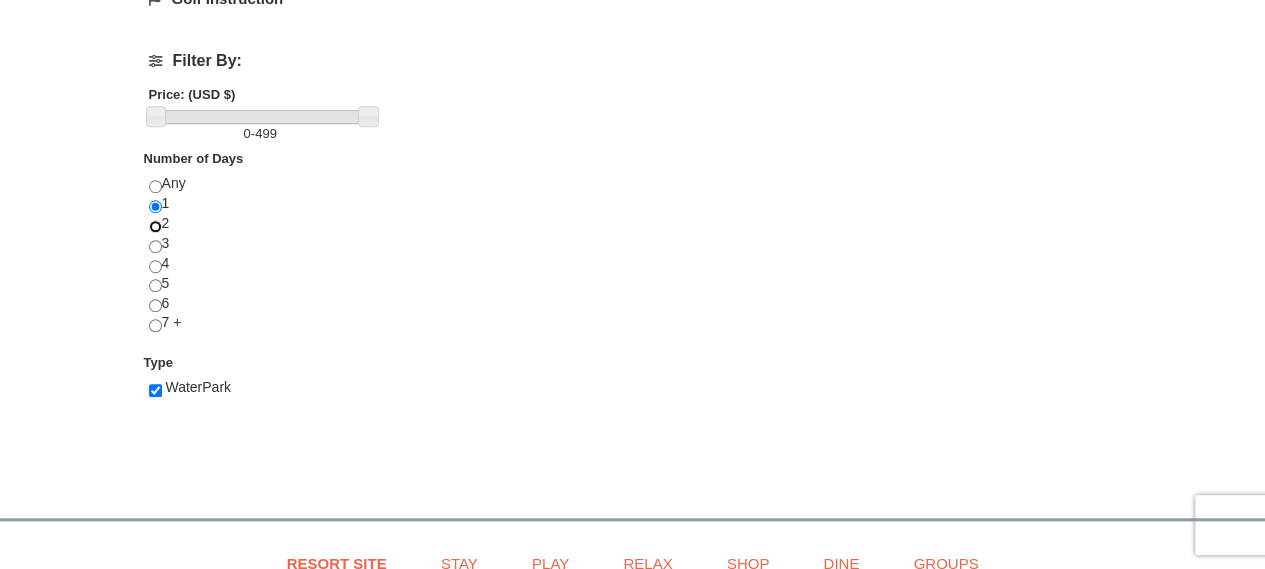 click at bounding box center [155, 226] 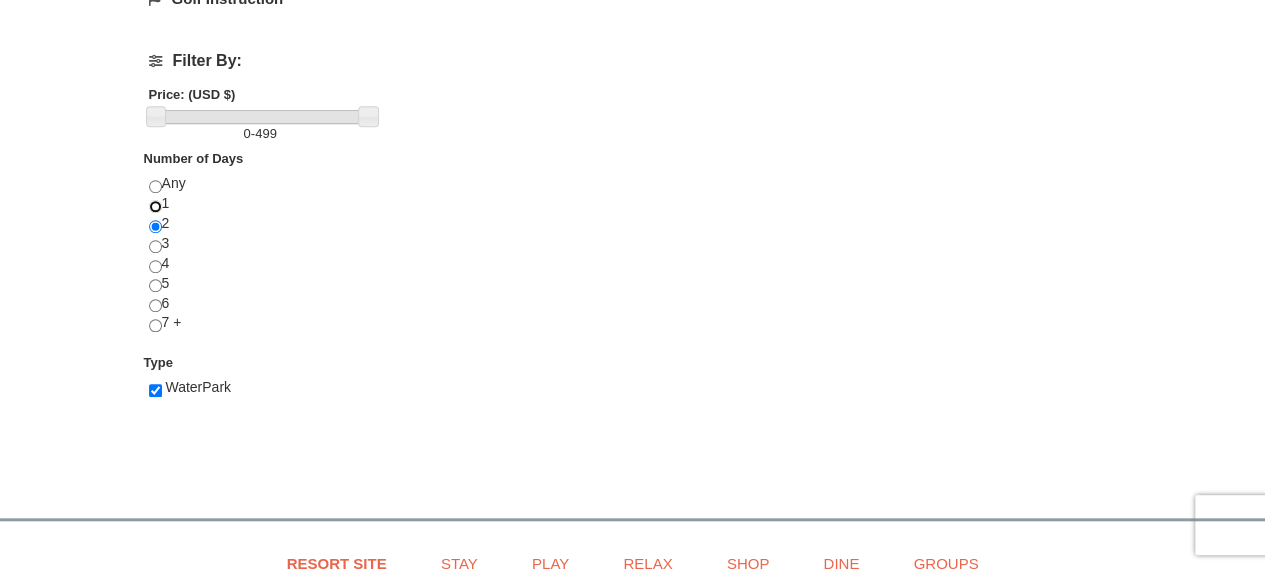 click at bounding box center (155, 206) 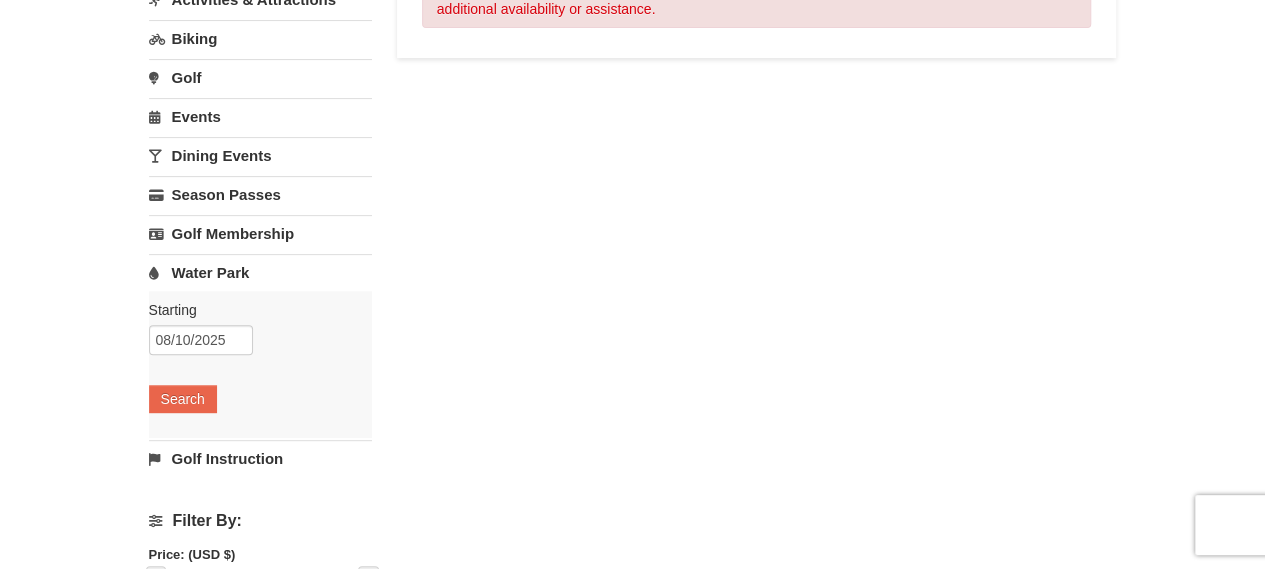 scroll, scrollTop: 266, scrollLeft: 0, axis: vertical 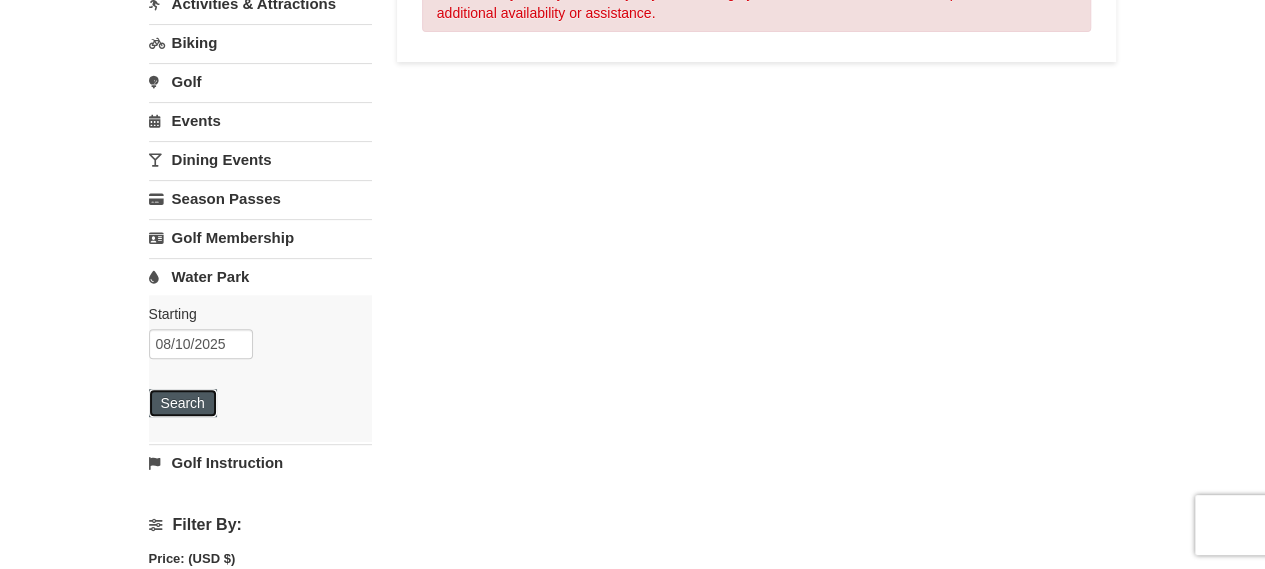 click on "Search" at bounding box center [183, 403] 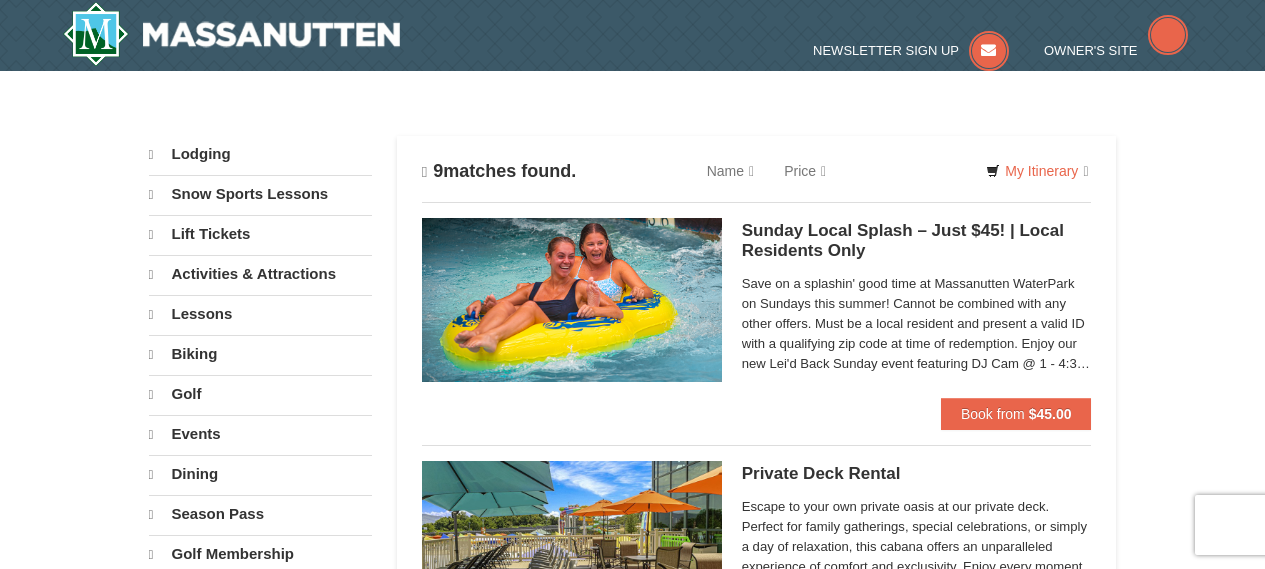 scroll, scrollTop: 0, scrollLeft: 0, axis: both 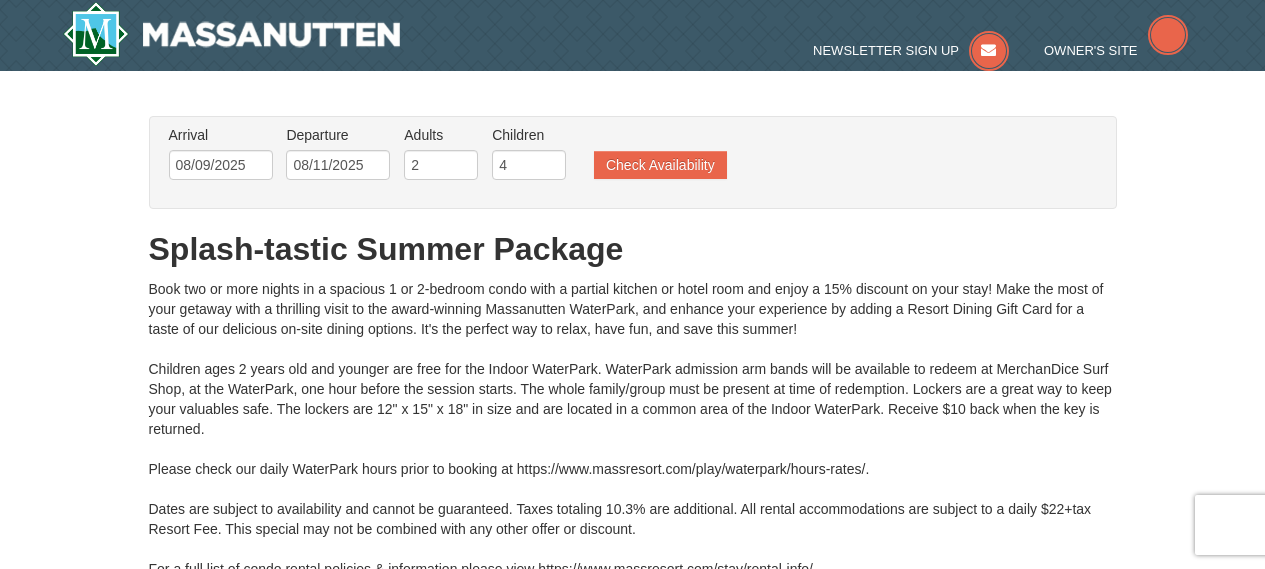 type on "08/09/2025" 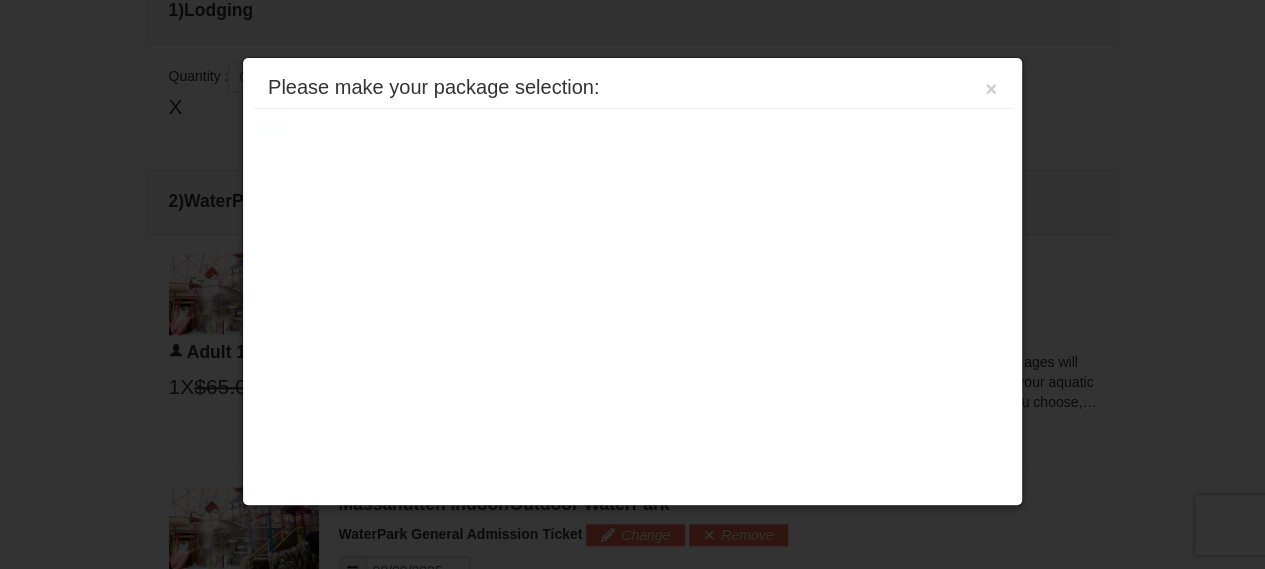 scroll, scrollTop: 770, scrollLeft: 0, axis: vertical 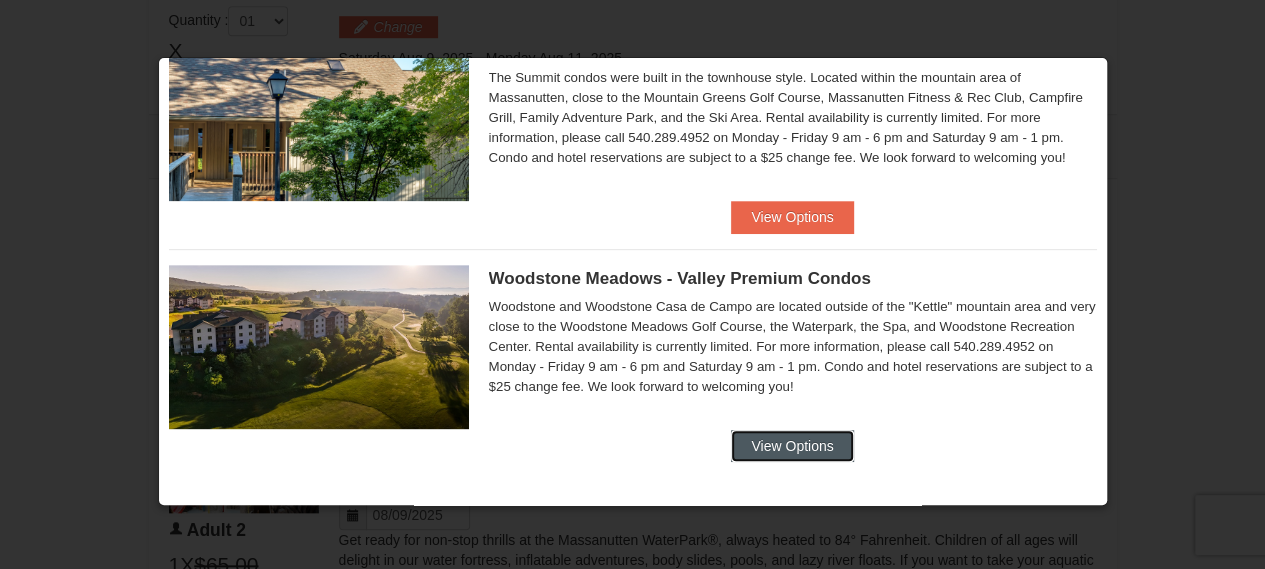 click on "View Options" at bounding box center (792, 446) 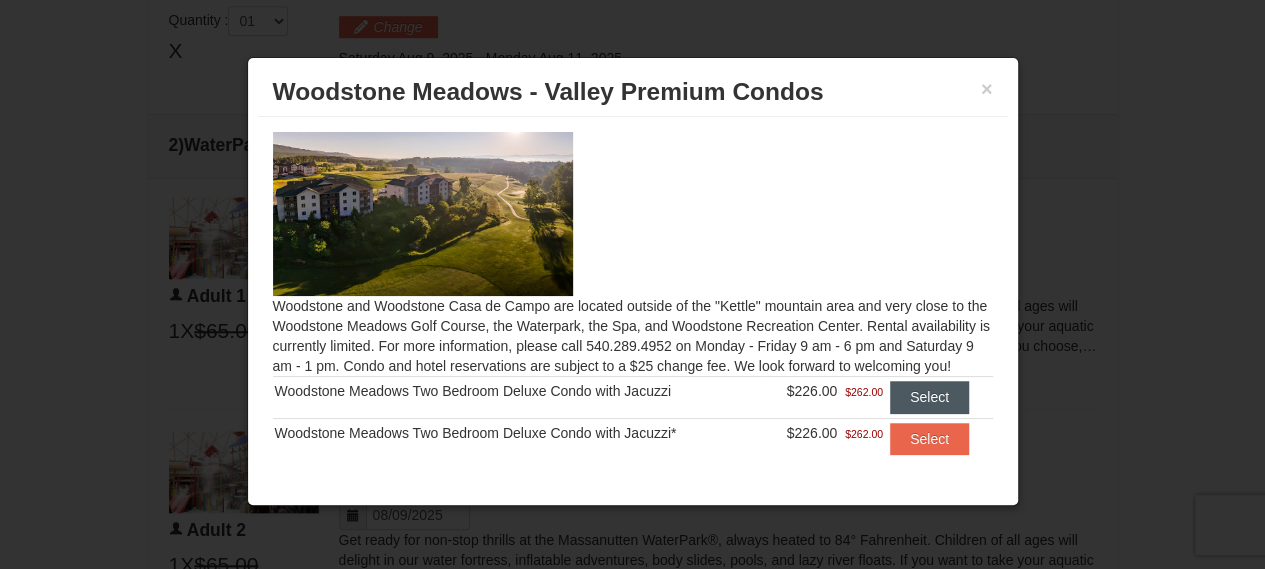 click on "Select" at bounding box center [929, 397] 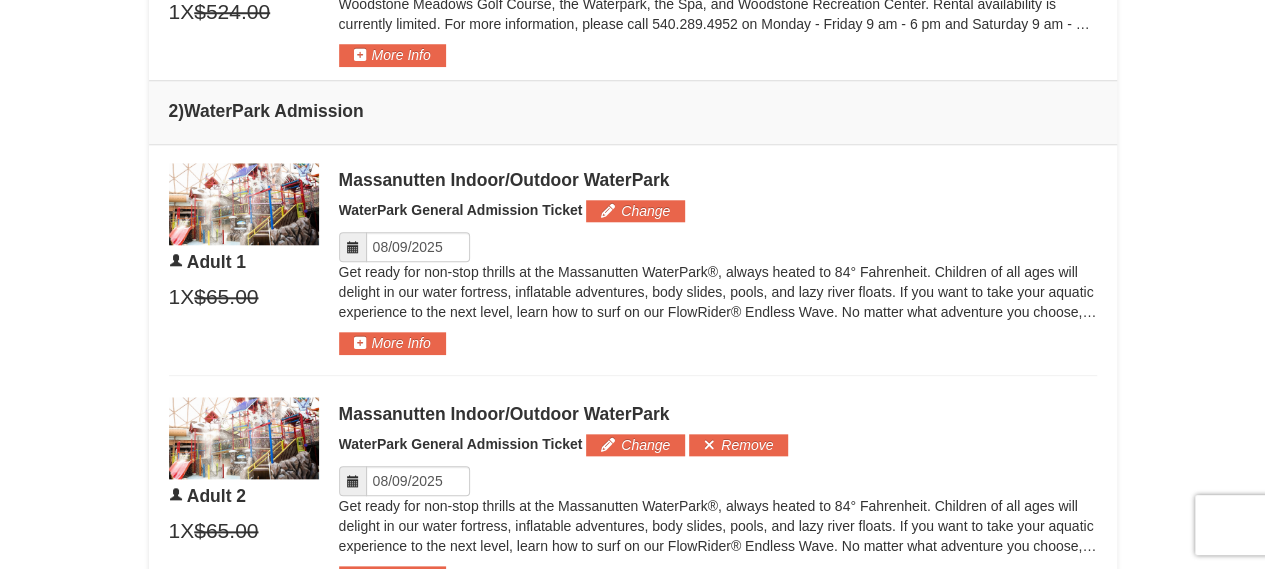 scroll, scrollTop: 890, scrollLeft: 0, axis: vertical 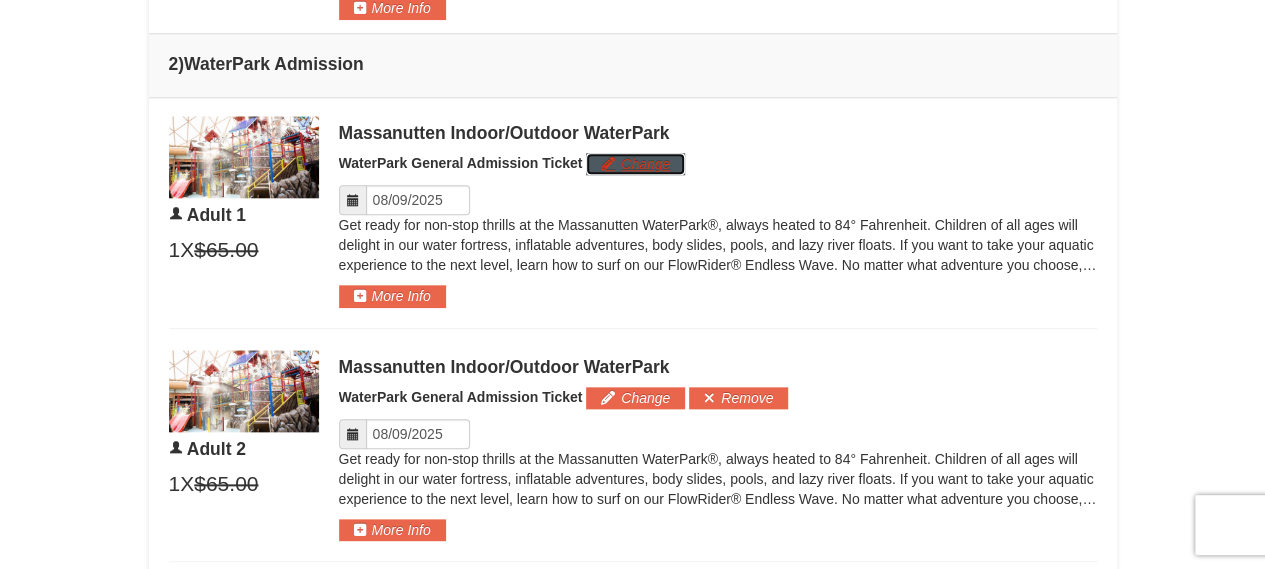 click on "Change" at bounding box center [635, 164] 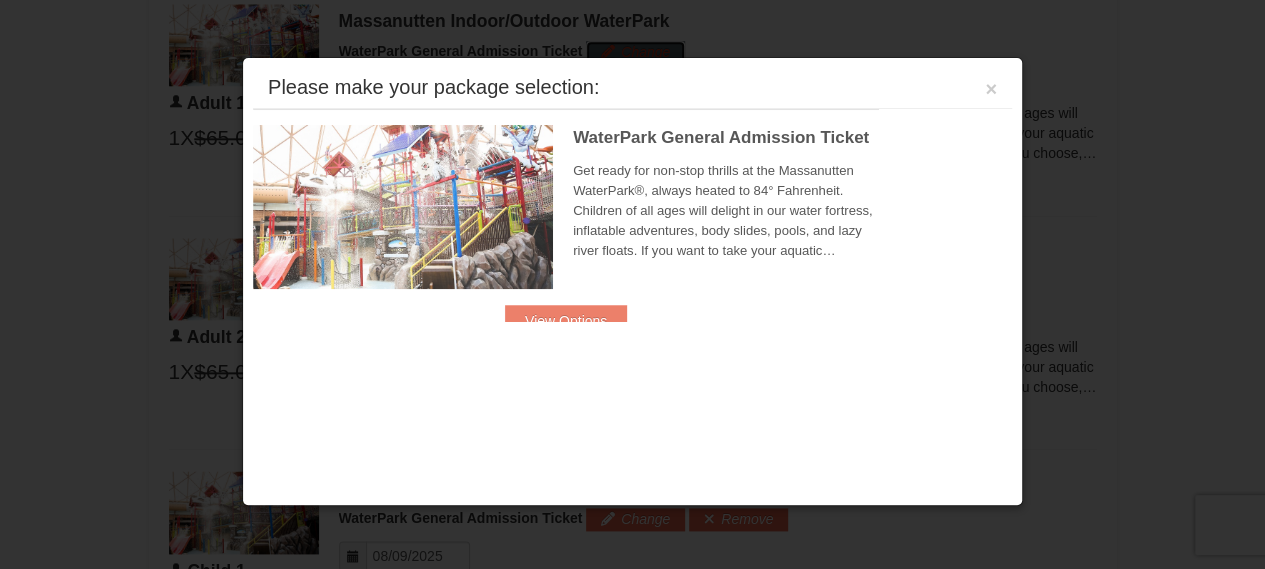 scroll, scrollTop: 1051, scrollLeft: 0, axis: vertical 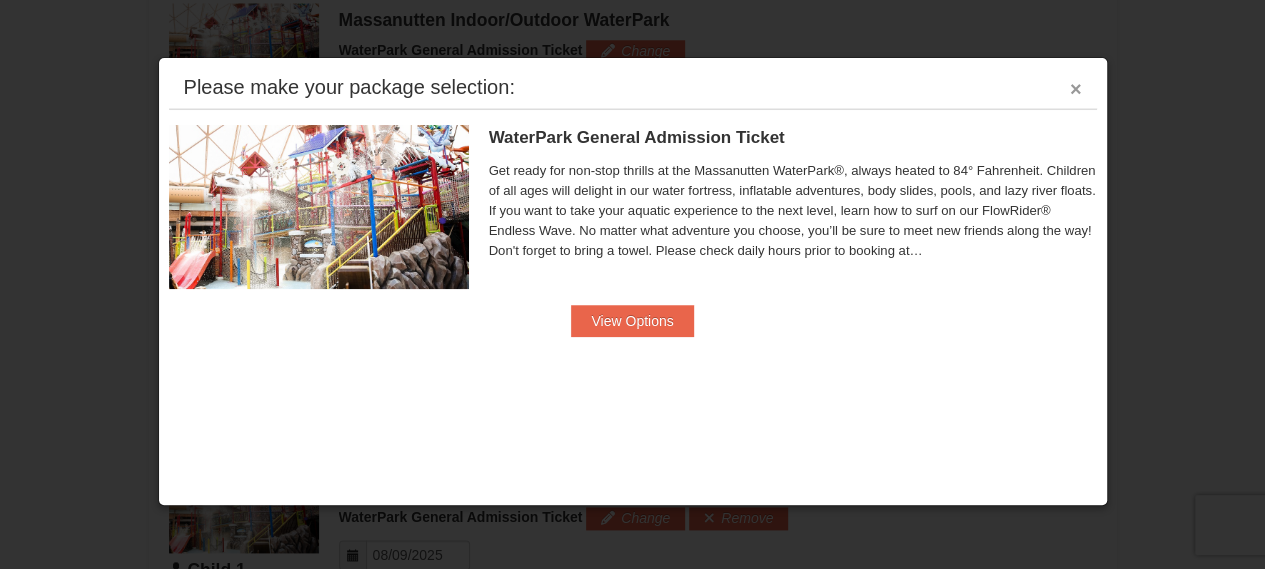 click on "×" at bounding box center (1076, 89) 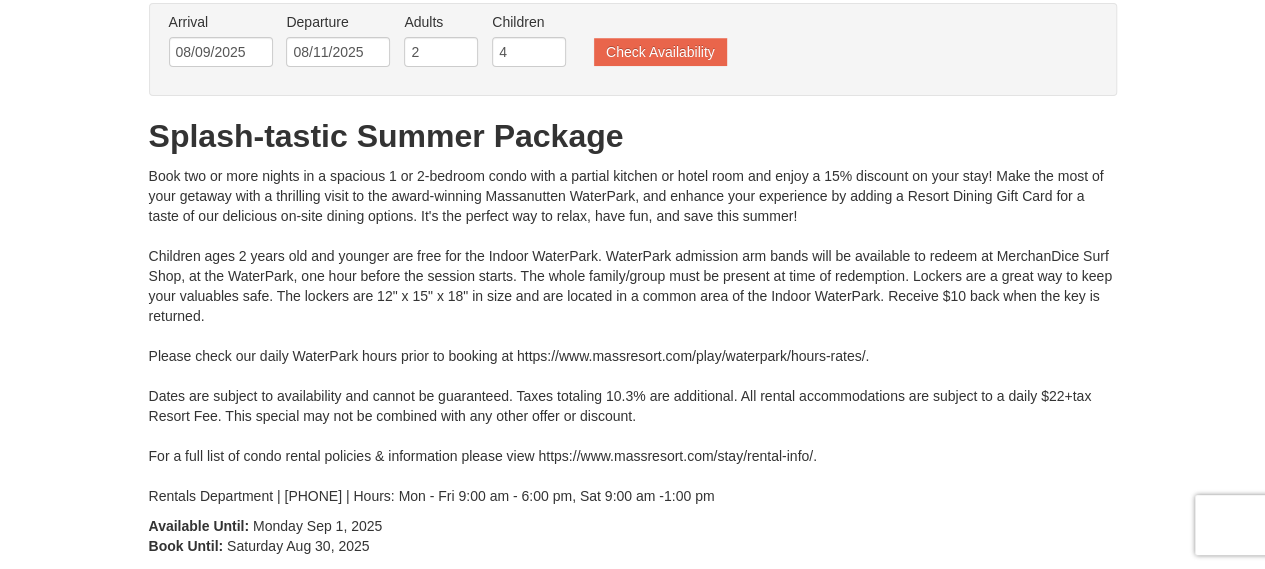 scroll, scrollTop: 0, scrollLeft: 0, axis: both 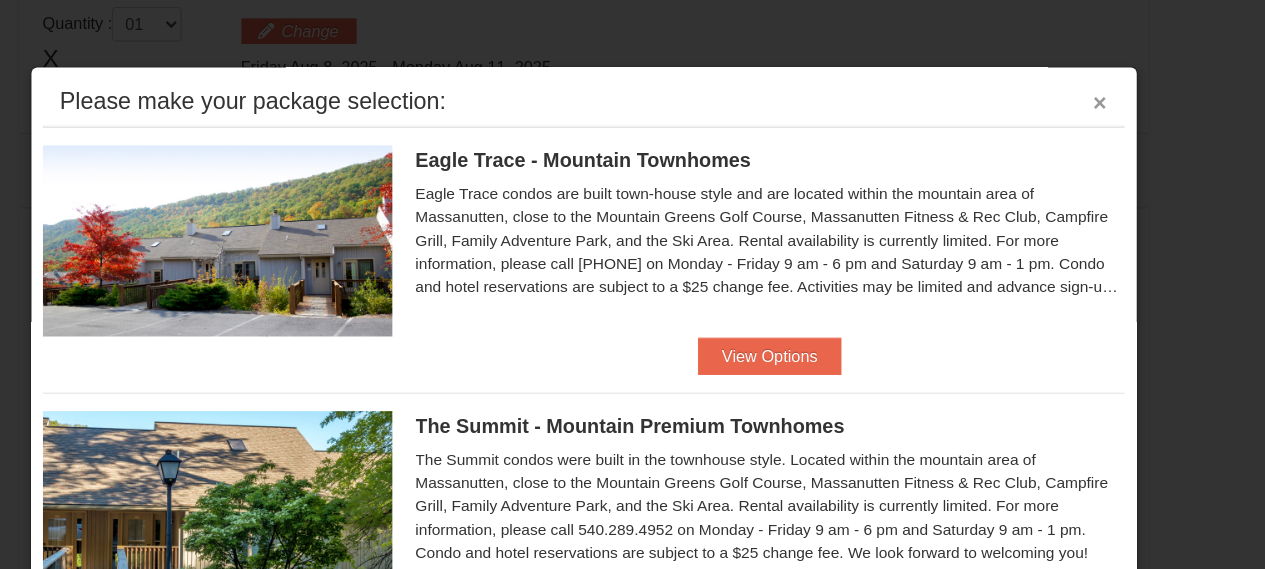 click on "×" at bounding box center (1076, 89) 